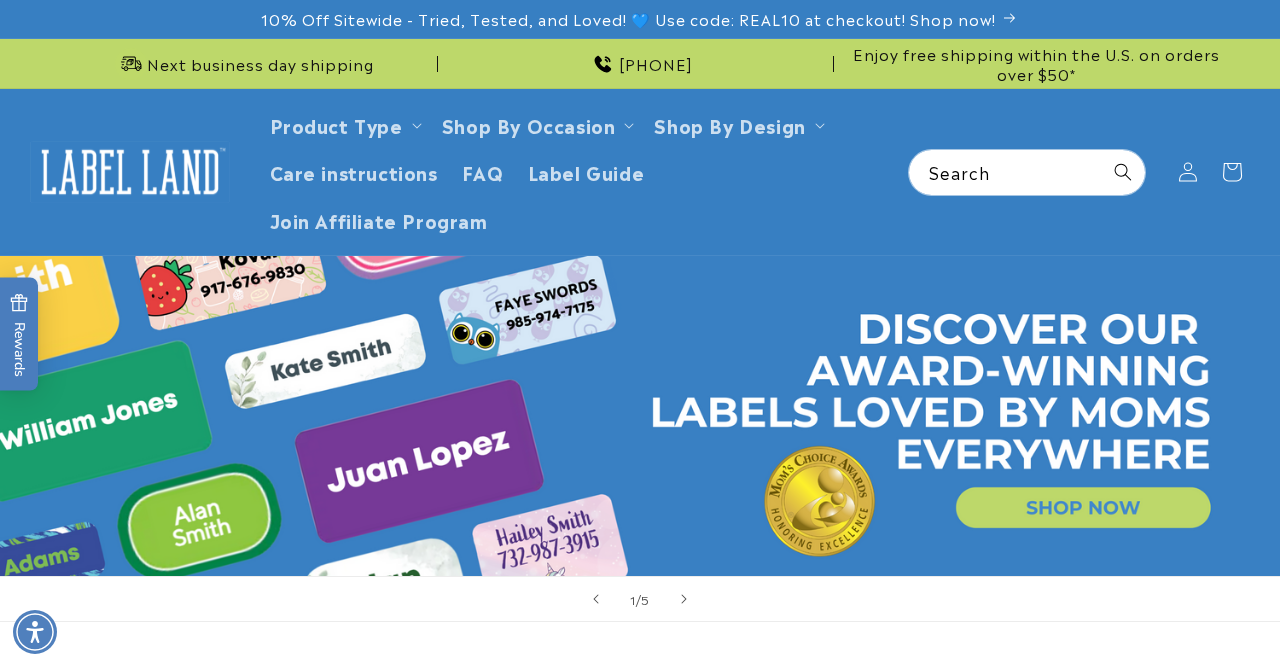 scroll, scrollTop: 0, scrollLeft: 0, axis: both 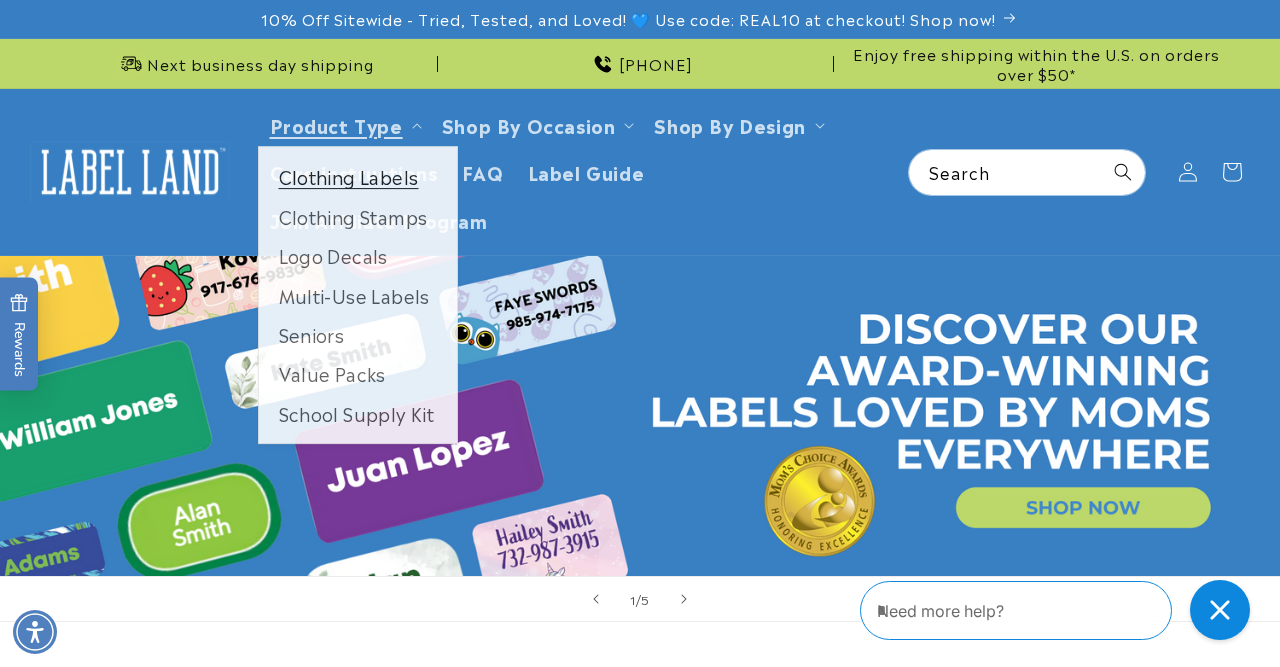 click on "Clothing Labels" at bounding box center (358, 178) 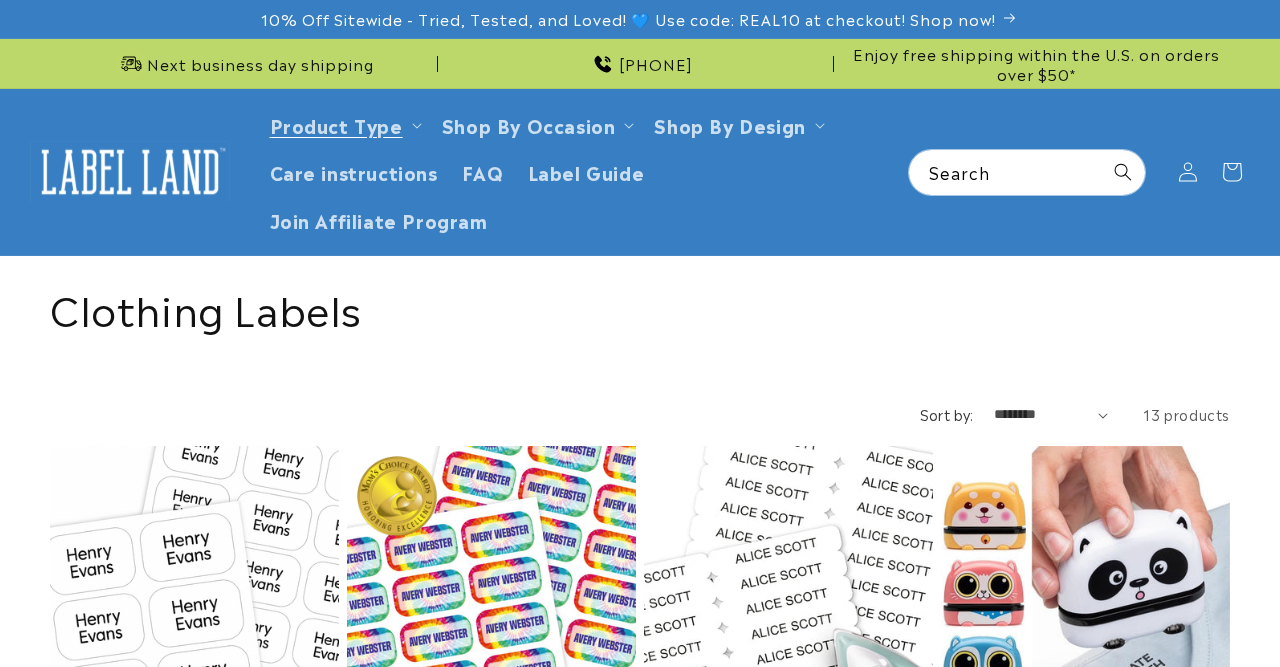 scroll, scrollTop: 0, scrollLeft: 0, axis: both 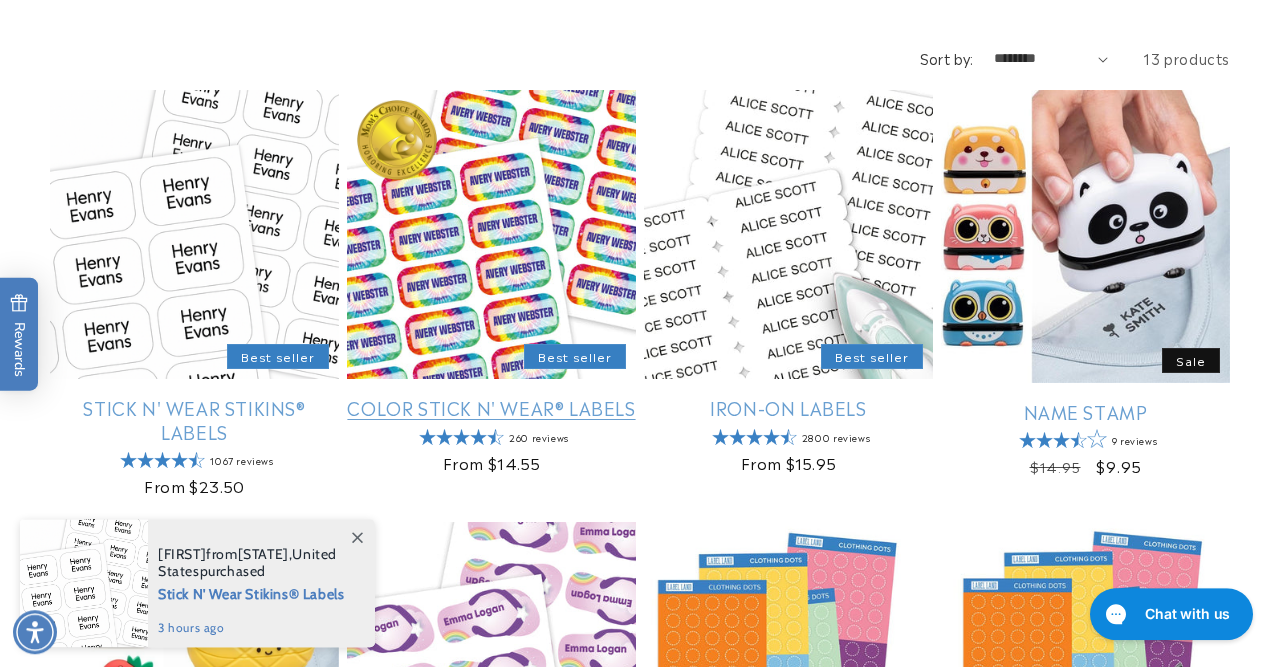 click on "Color Stick N' Wear® Labels" at bounding box center [491, 407] 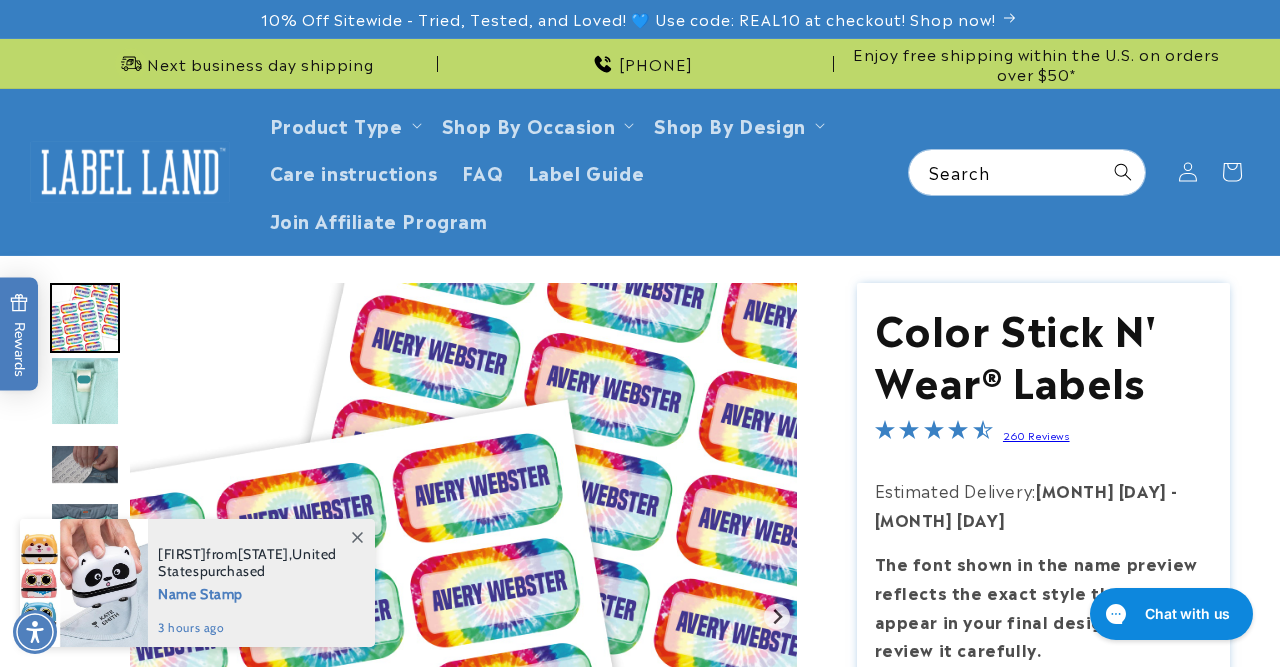 scroll, scrollTop: 0, scrollLeft: 0, axis: both 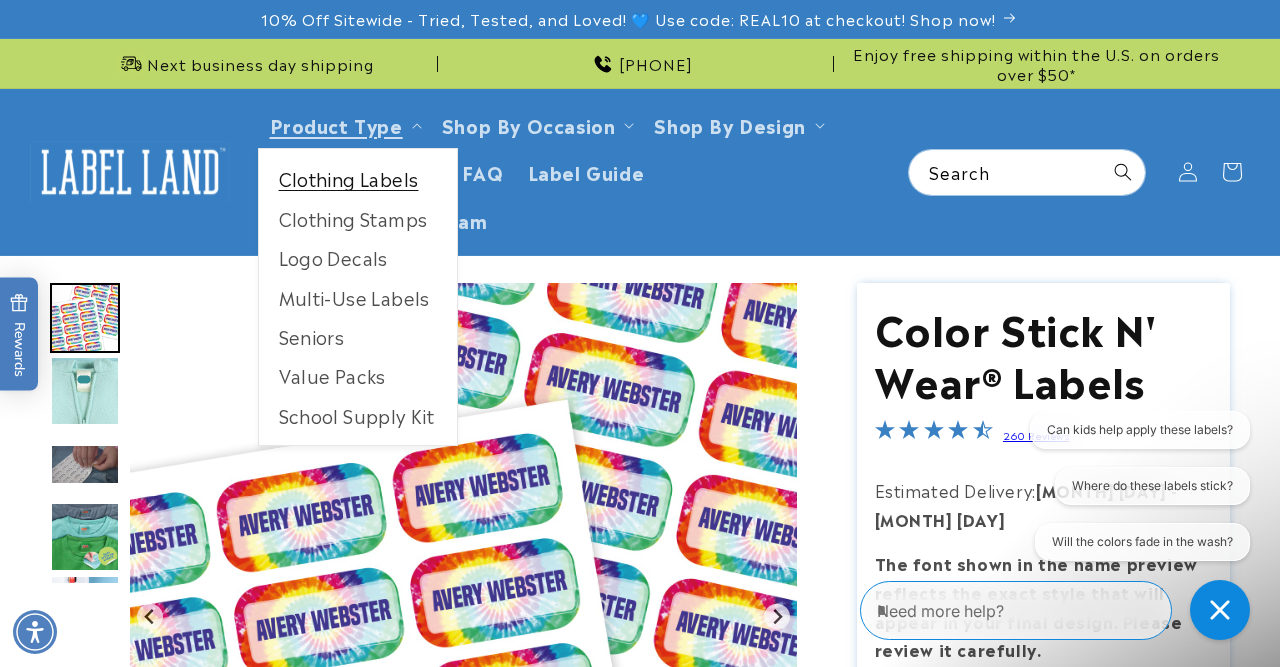 click on "Clothing Labels" at bounding box center (358, 178) 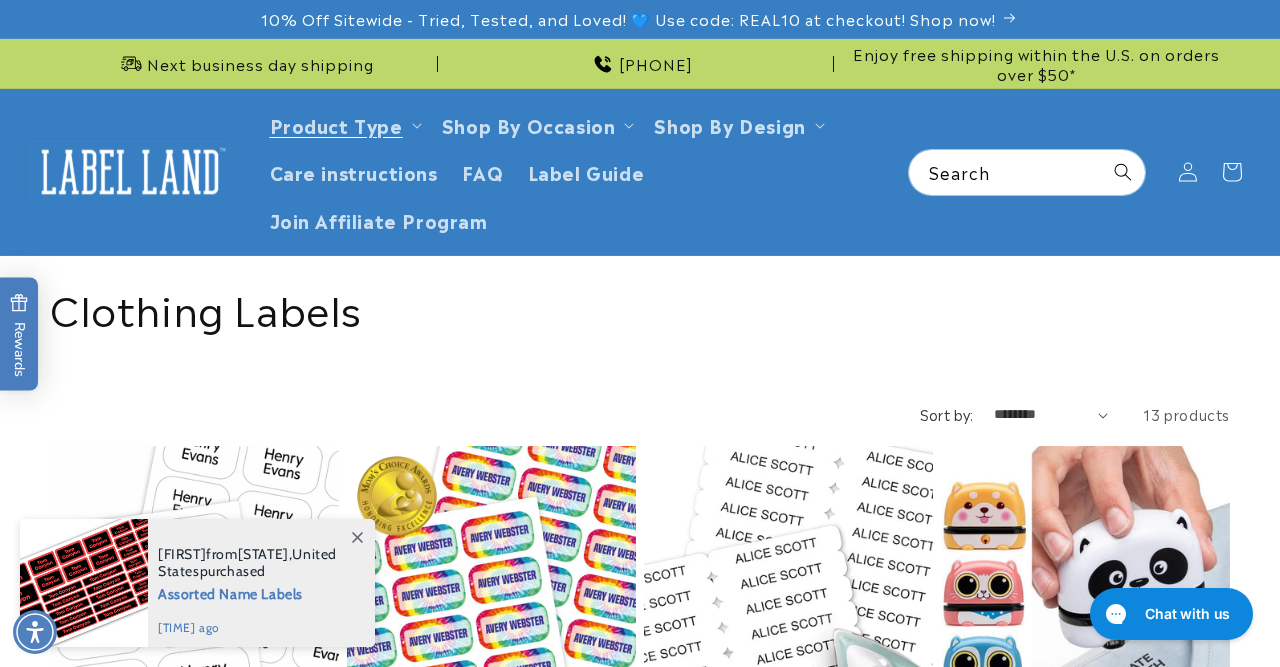 scroll, scrollTop: 0, scrollLeft: 0, axis: both 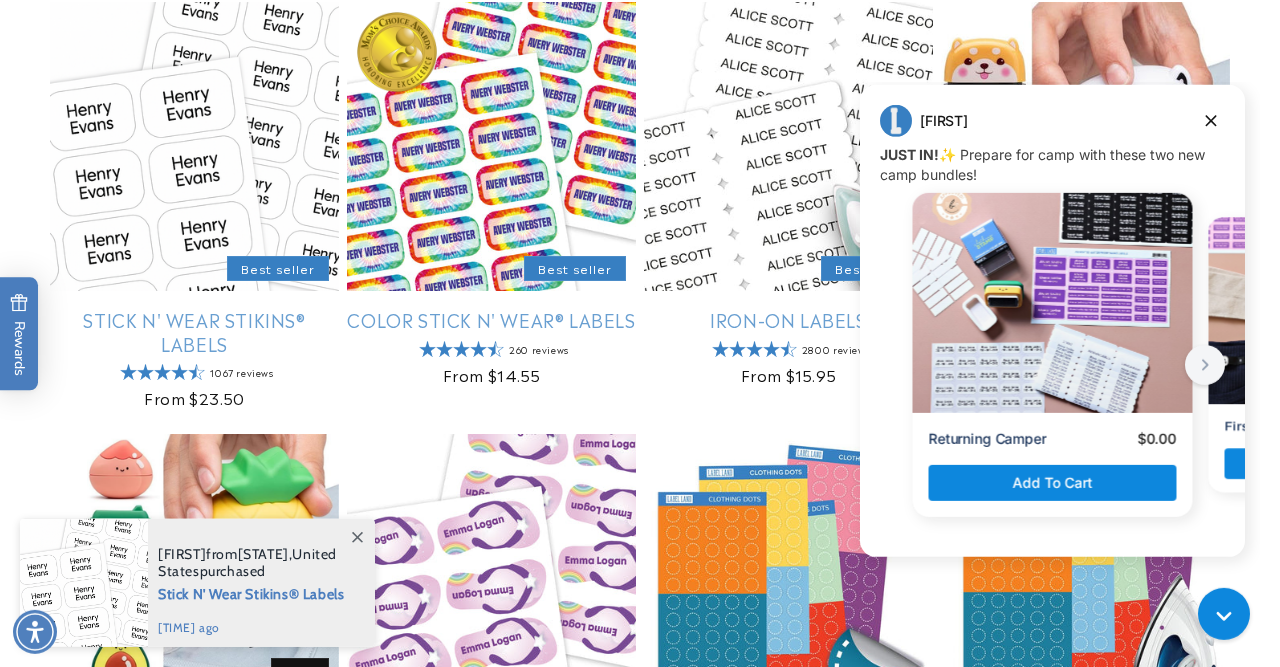drag, startPoint x: 1273, startPoint y: 105, endPoint x: 374, endPoint y: 119, distance: 899.109 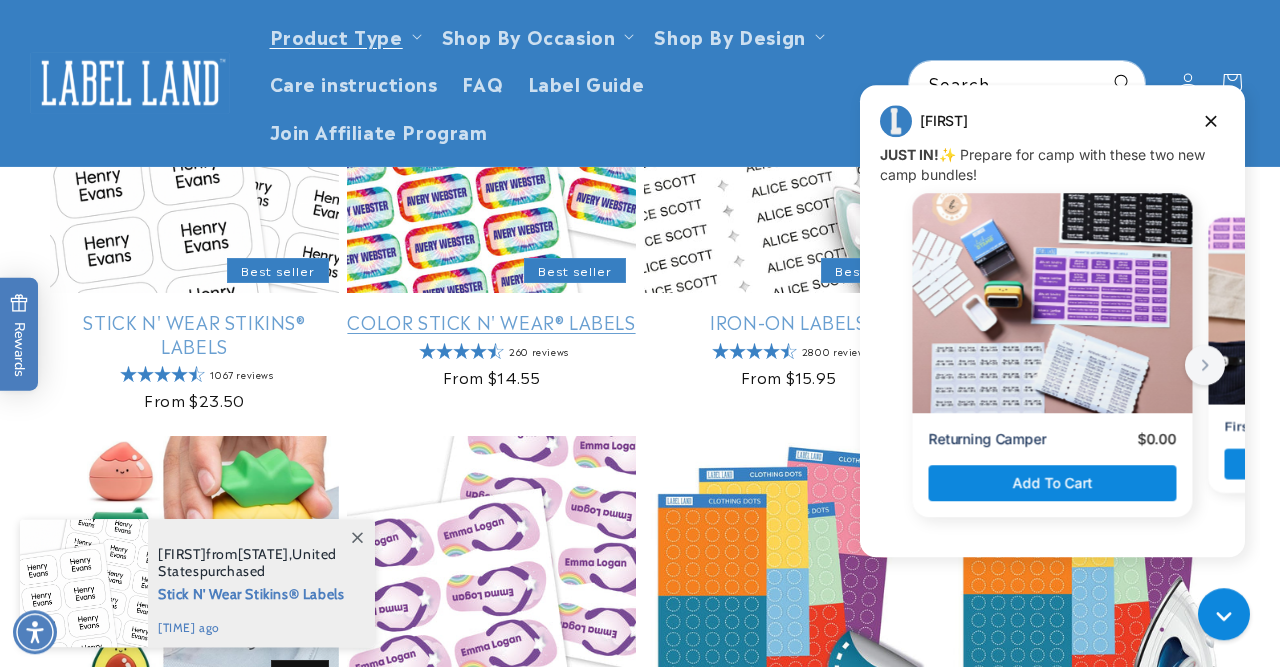 click on "Color Stick N' Wear® Labels" at bounding box center (491, 321) 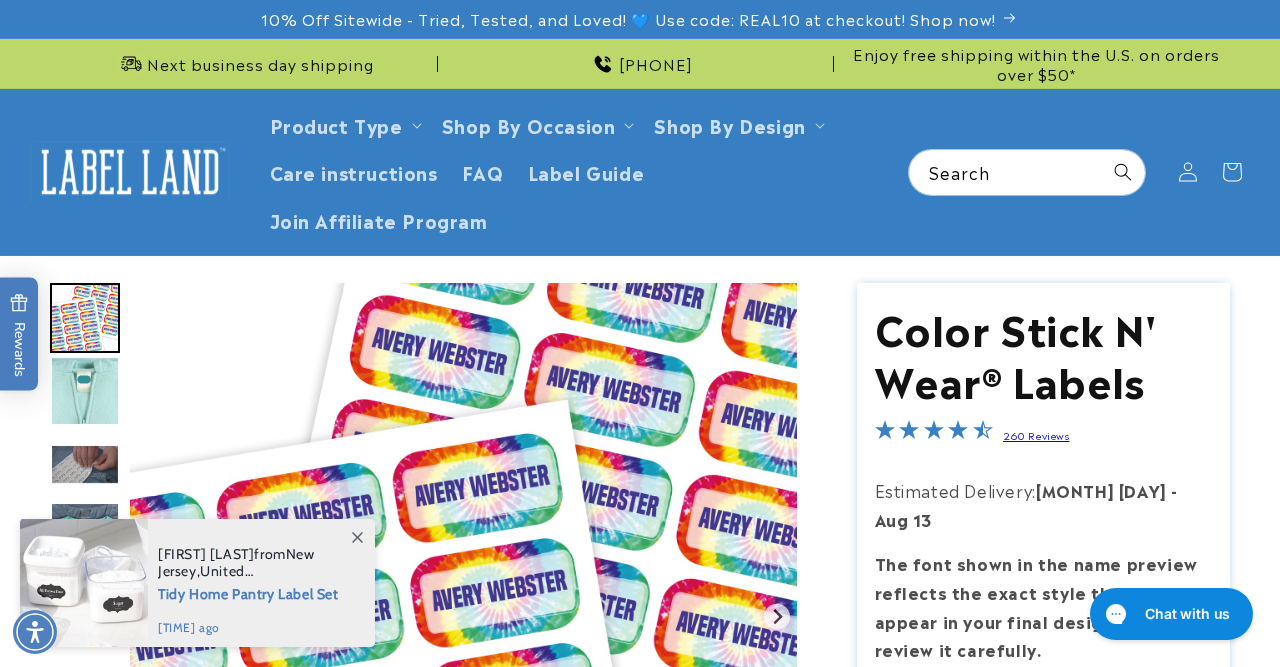 scroll, scrollTop: 0, scrollLeft: 0, axis: both 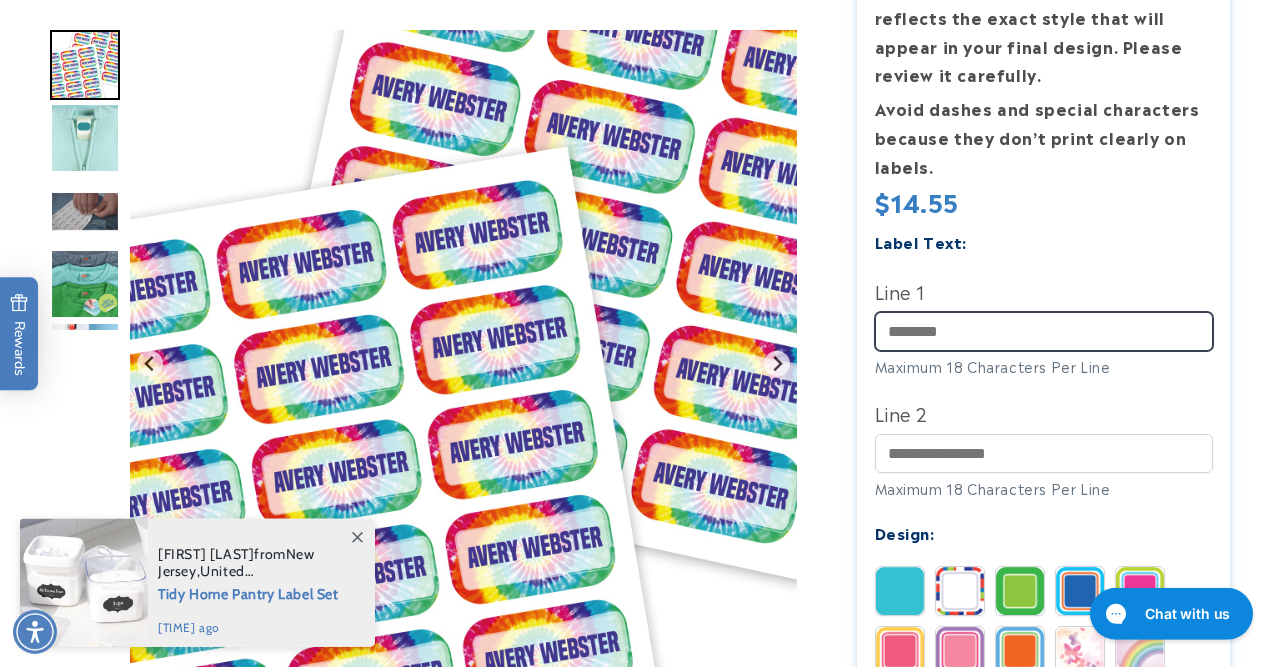 click on "Line 1" at bounding box center (1044, 331) 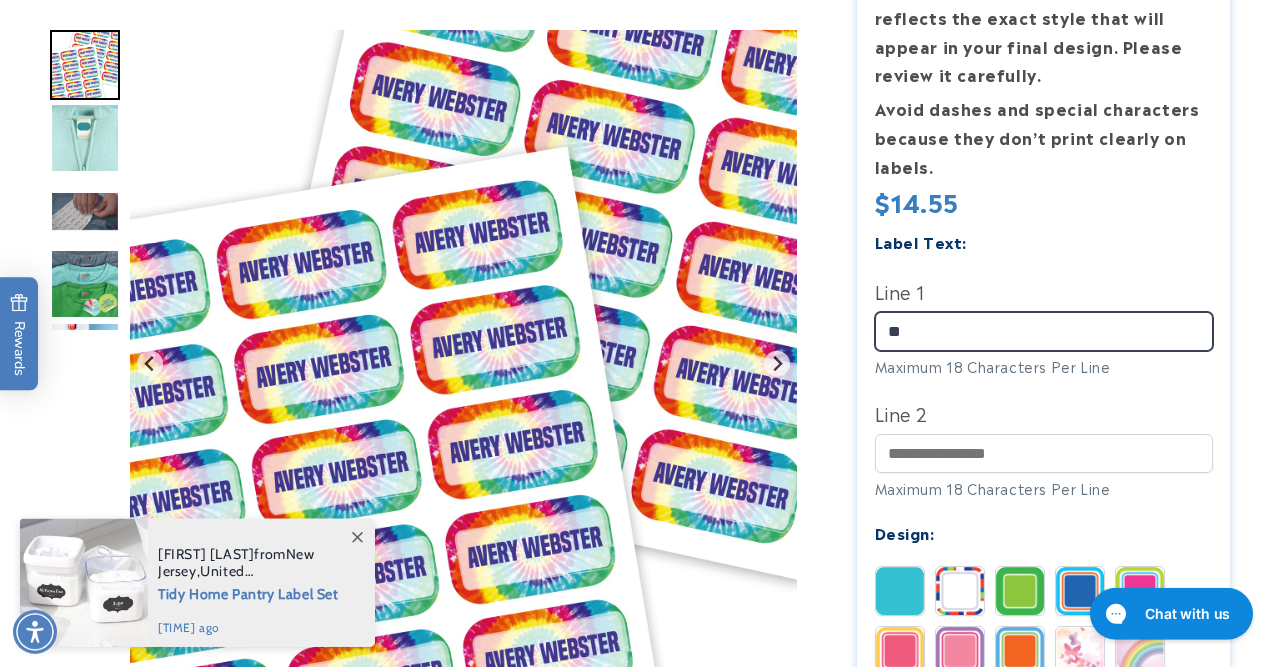 type on "*" 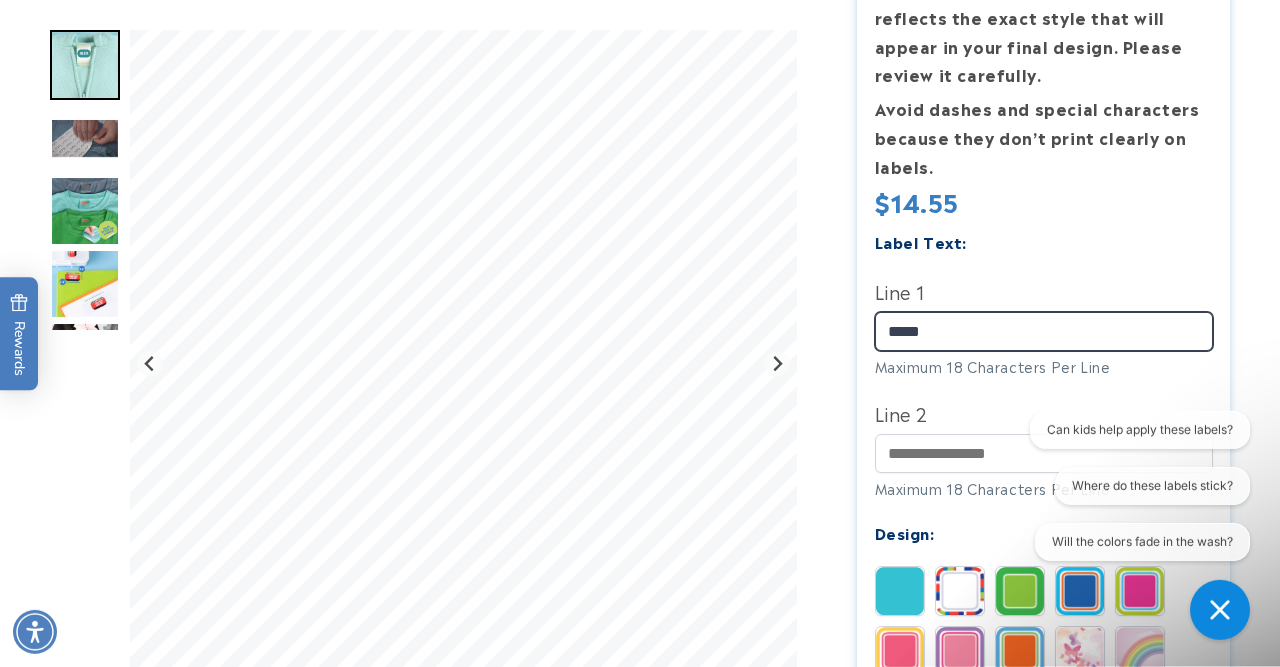 scroll, scrollTop: 0, scrollLeft: 0, axis: both 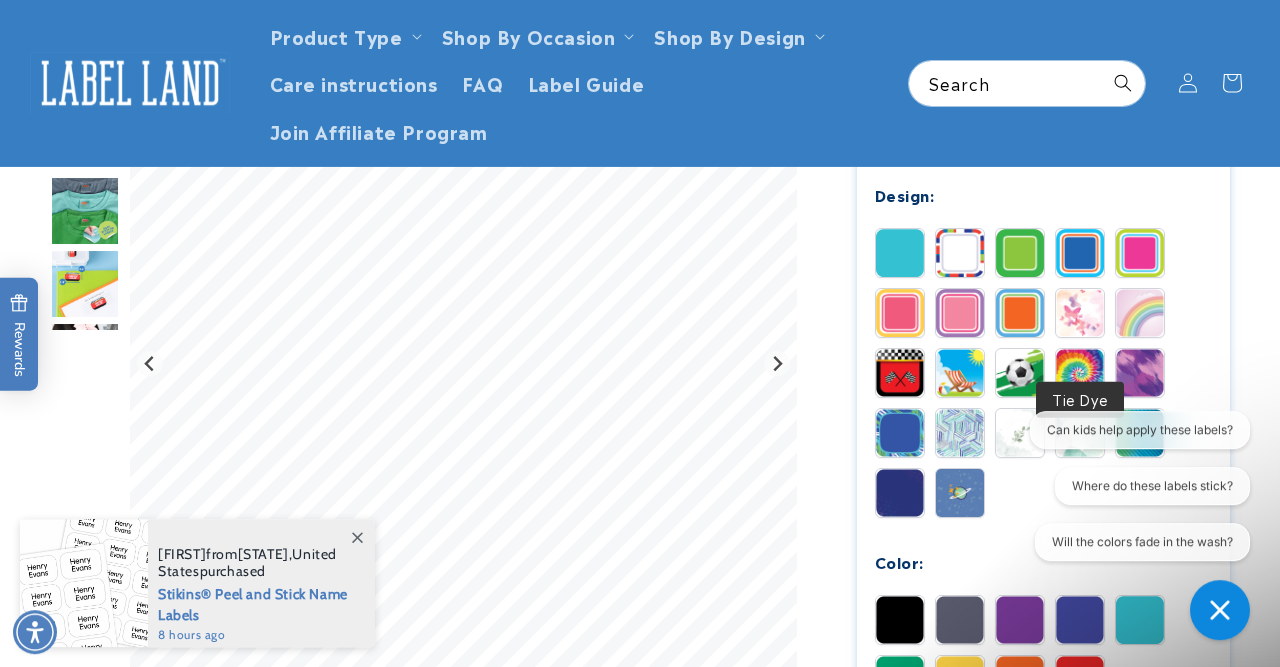 type on "**********" 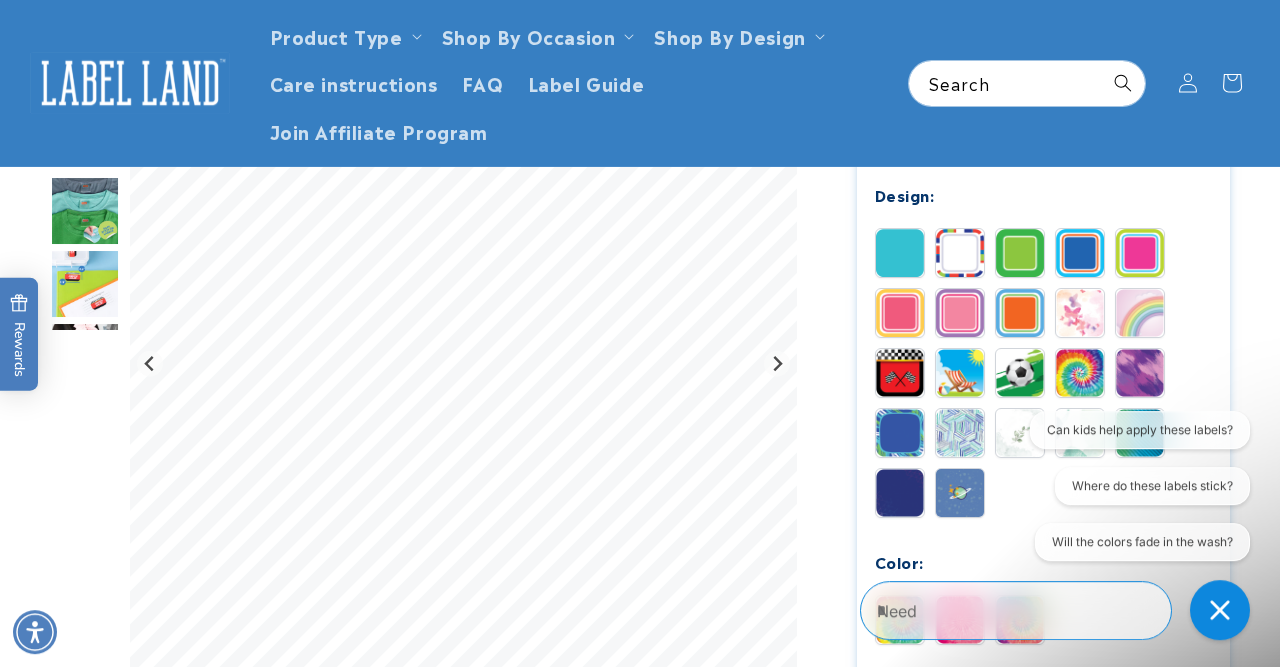 click on "Need" at bounding box center (1016, 610) 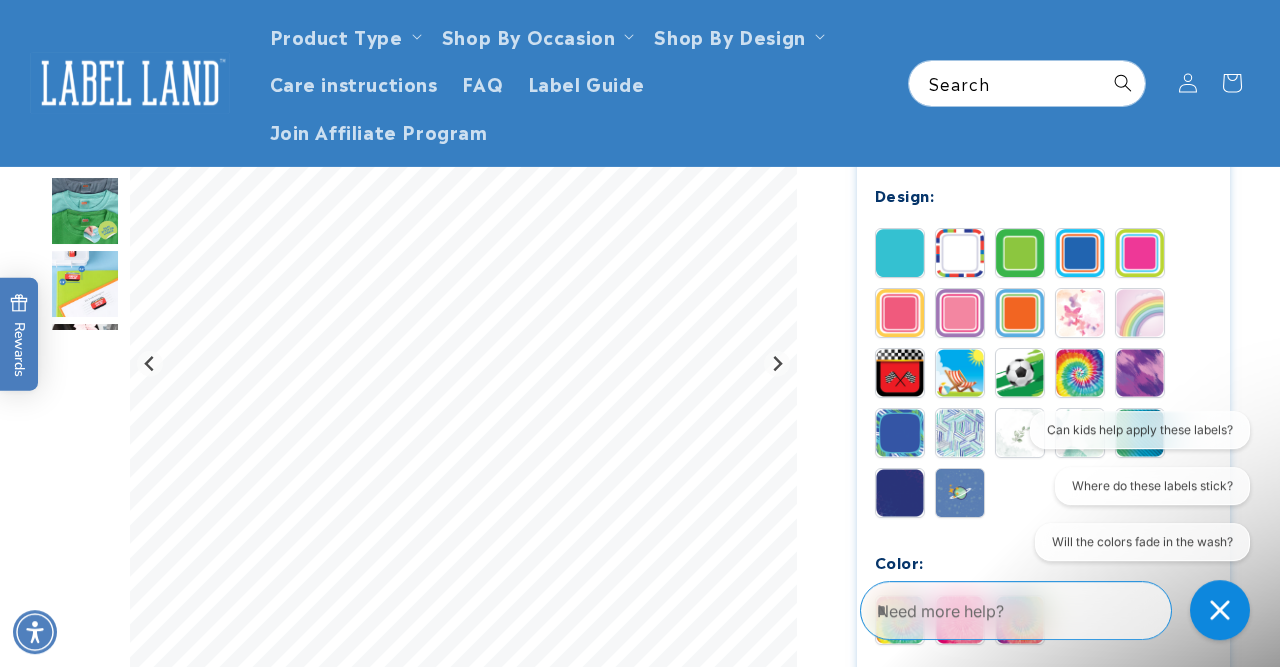 click at bounding box center (900, 620) 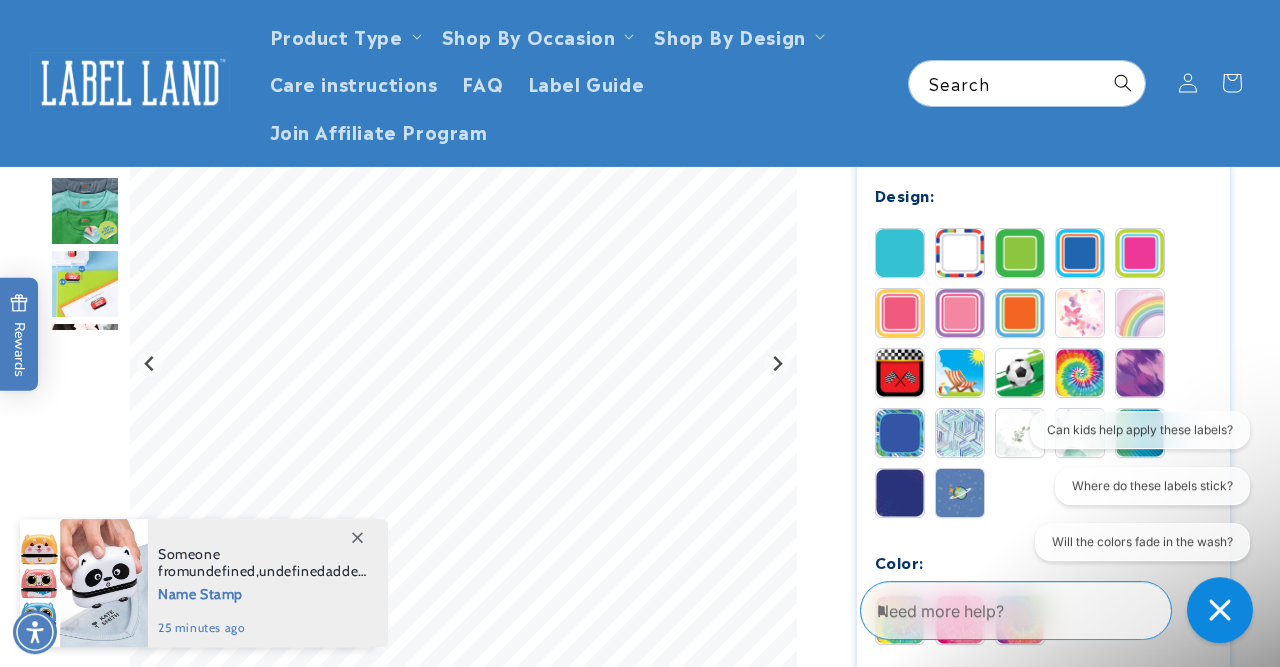 click 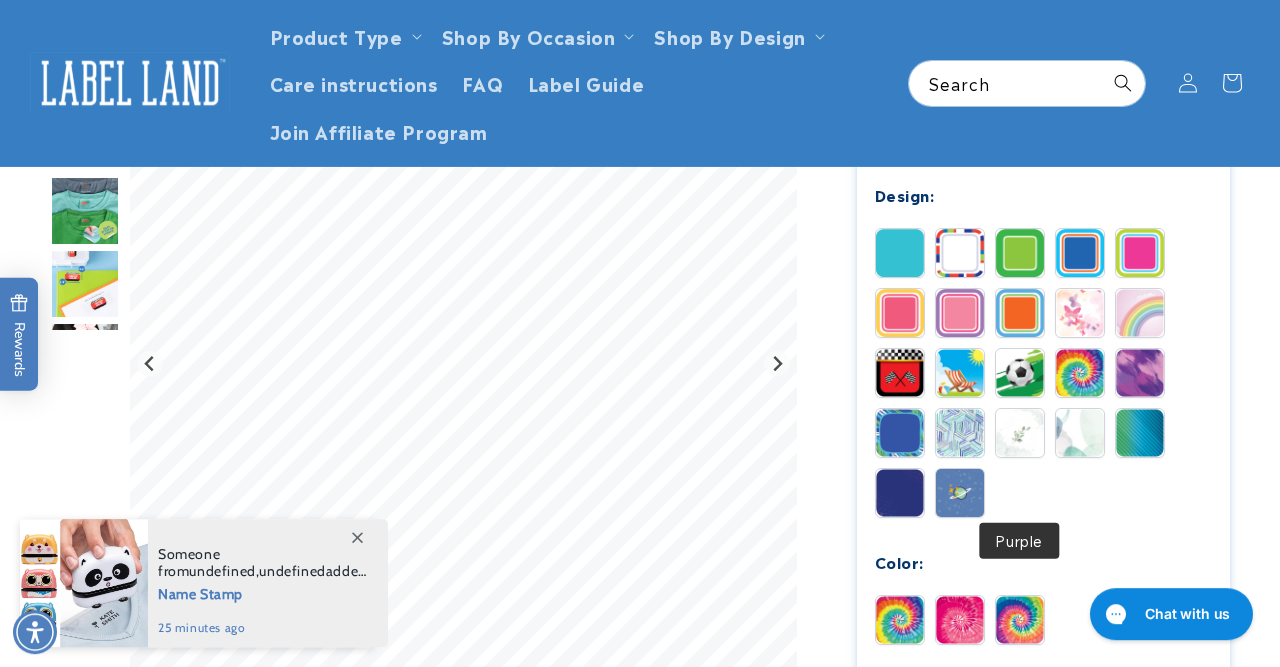 click at bounding box center [1020, 620] 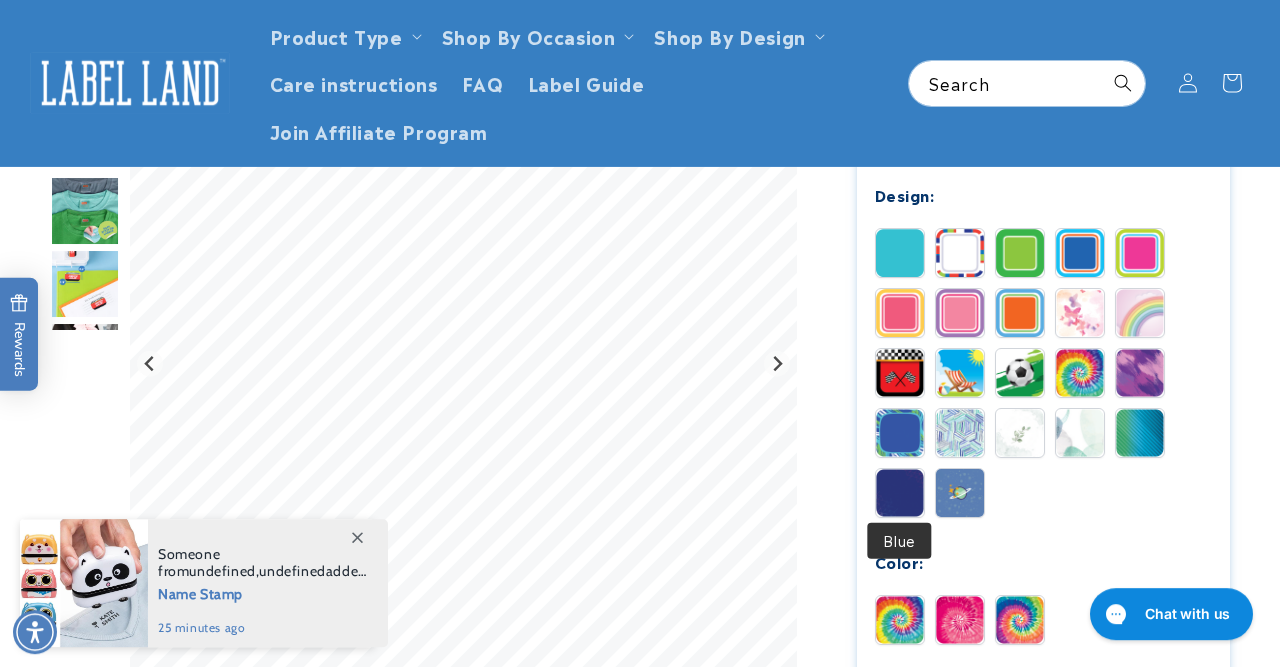 click at bounding box center [900, 620] 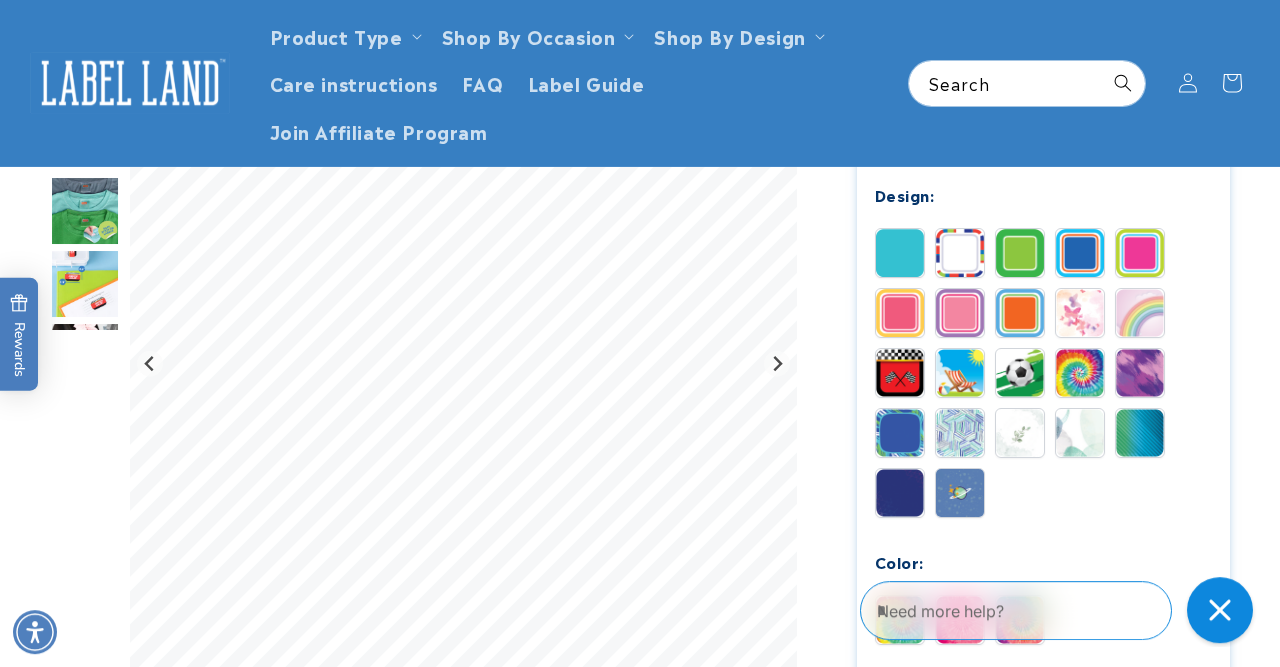 click 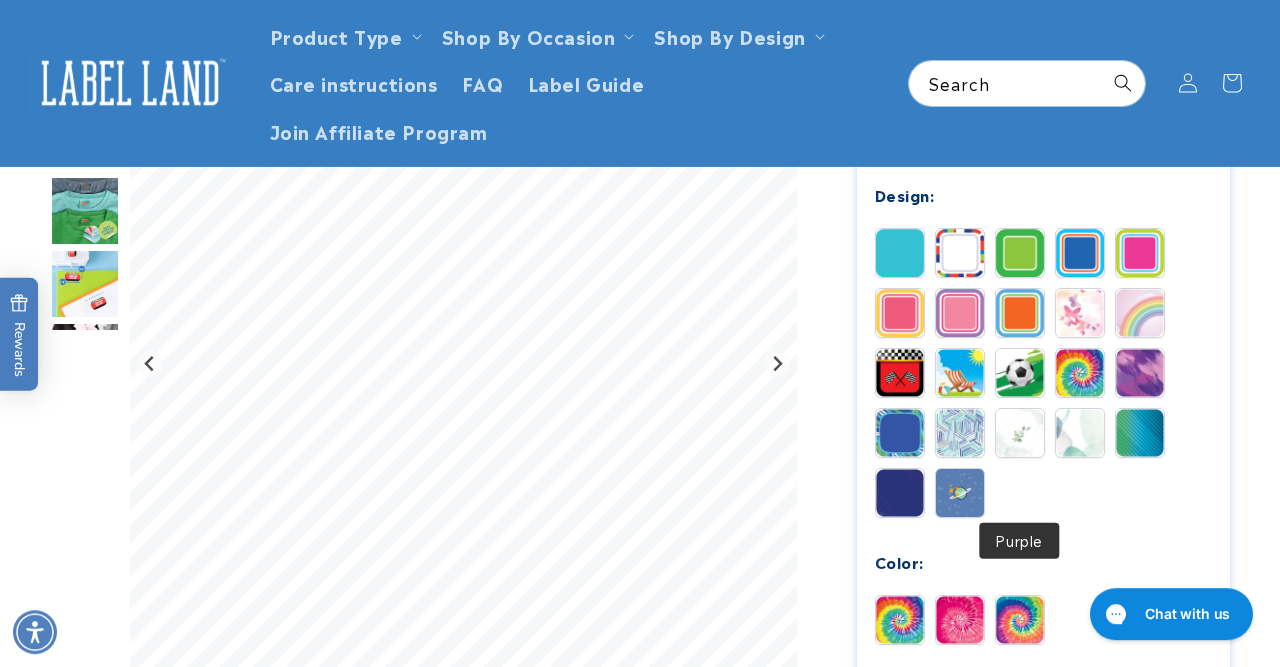 click at bounding box center (1020, 620) 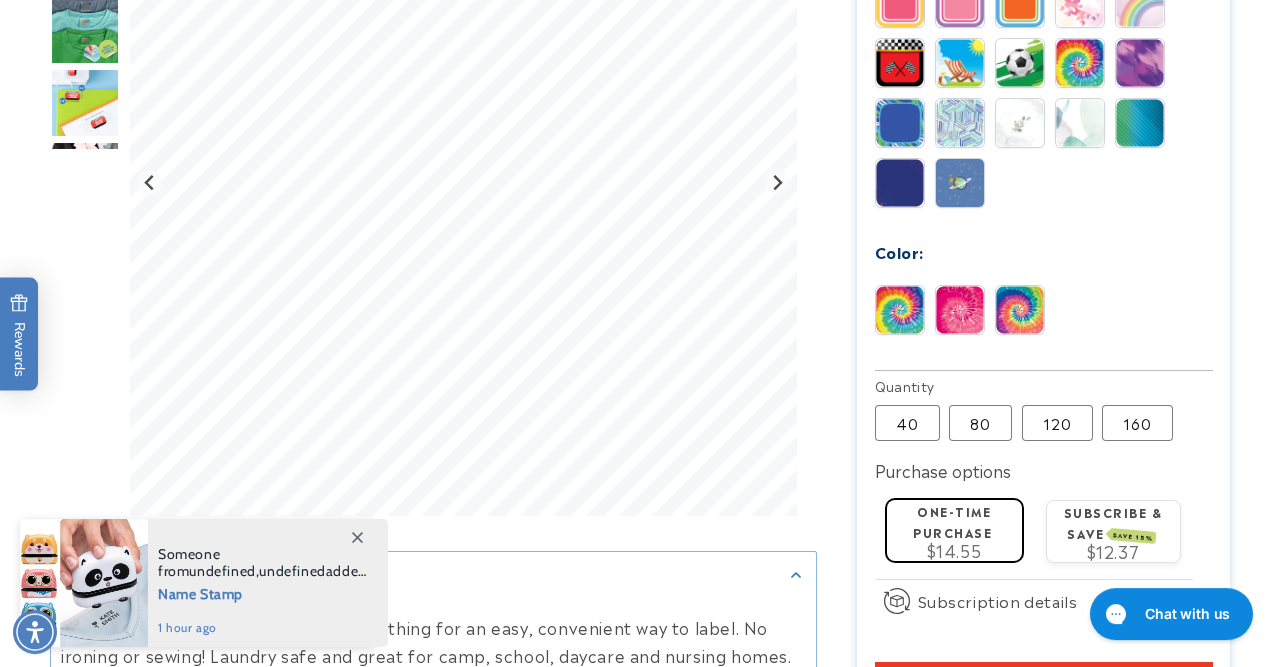 scroll, scrollTop: 1228, scrollLeft: 0, axis: vertical 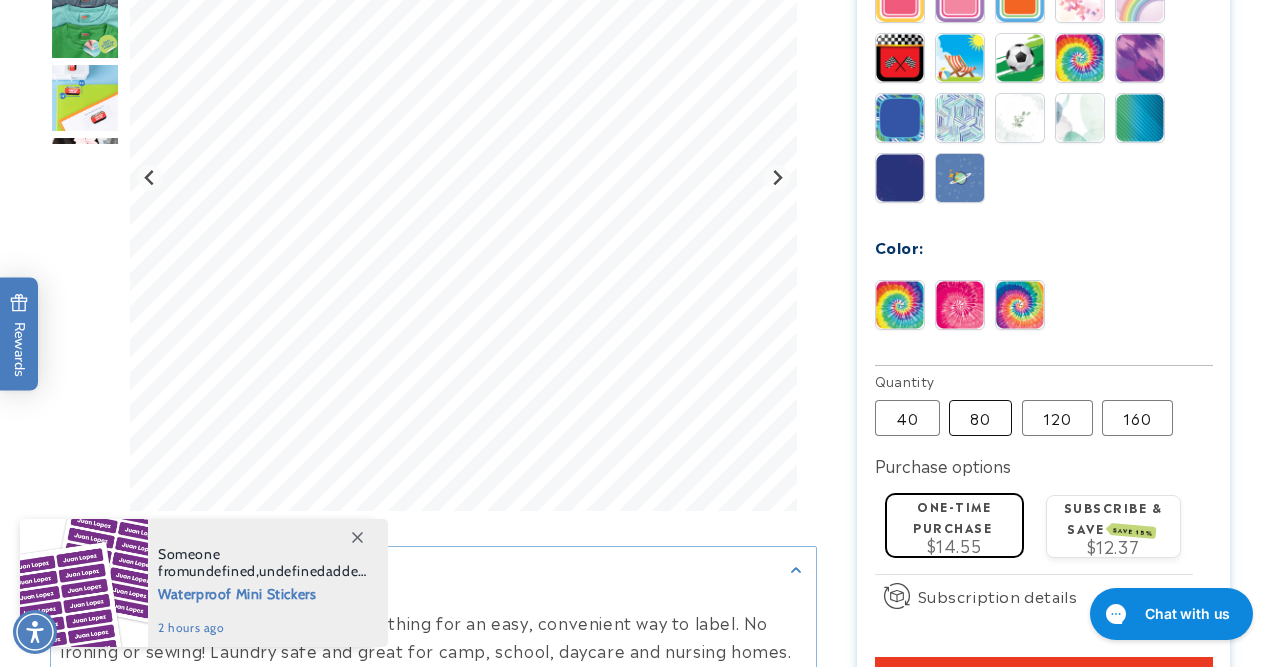 click on "80 Variant sold out or unavailable" at bounding box center (980, 418) 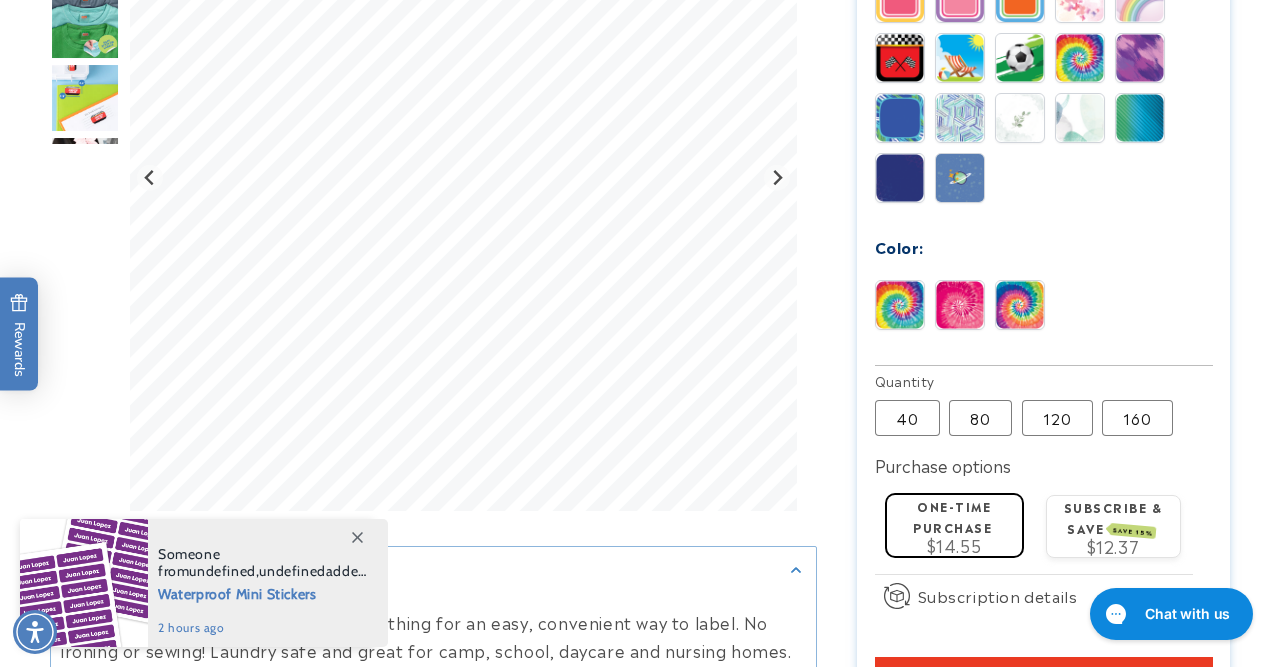 type 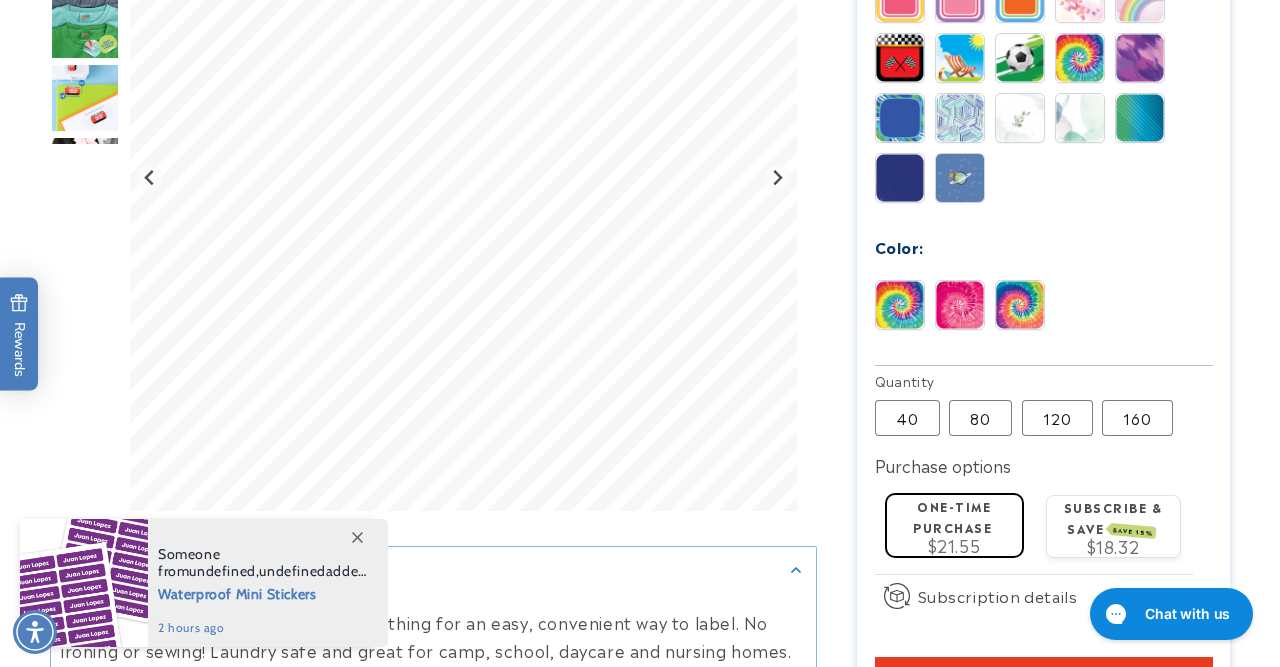 click on "One-time purchase" 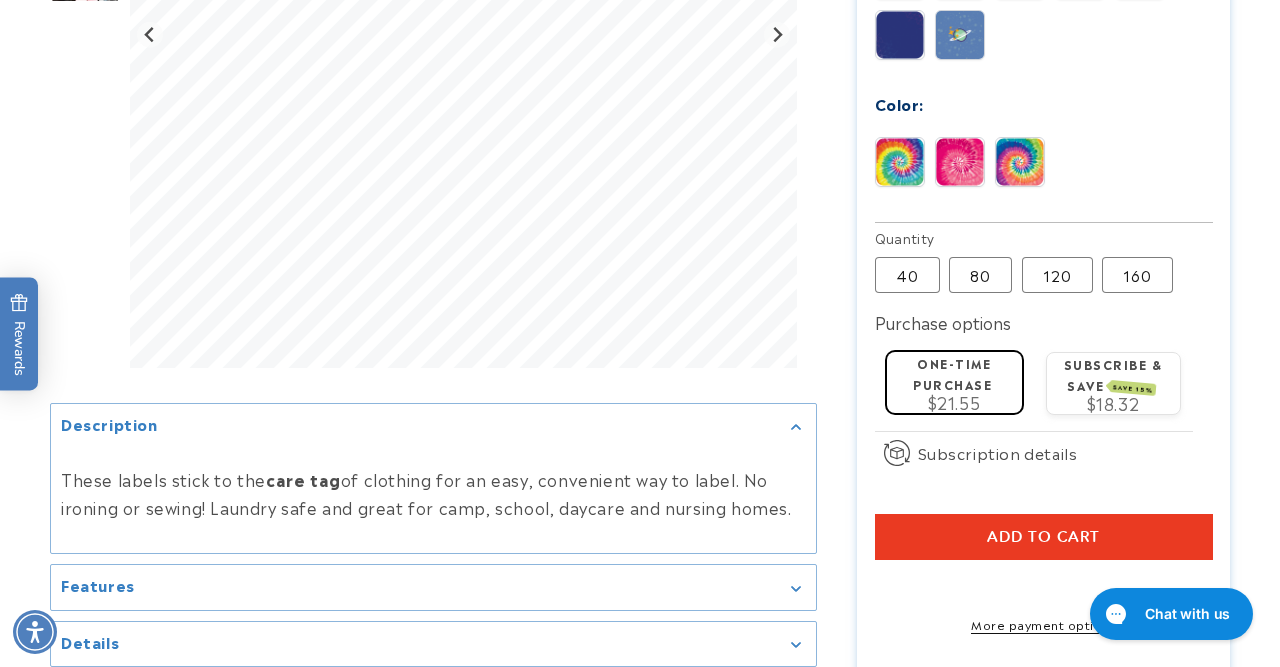scroll, scrollTop: 1376, scrollLeft: 0, axis: vertical 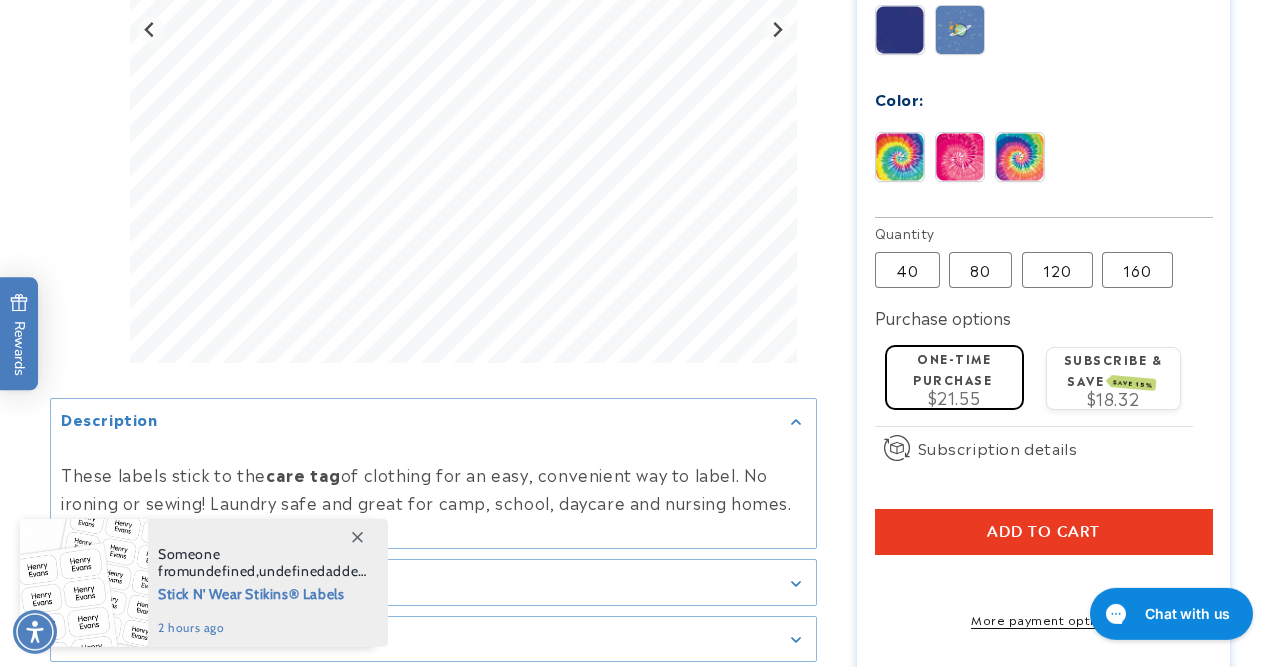 click on "Add to cart" at bounding box center [1043, 532] 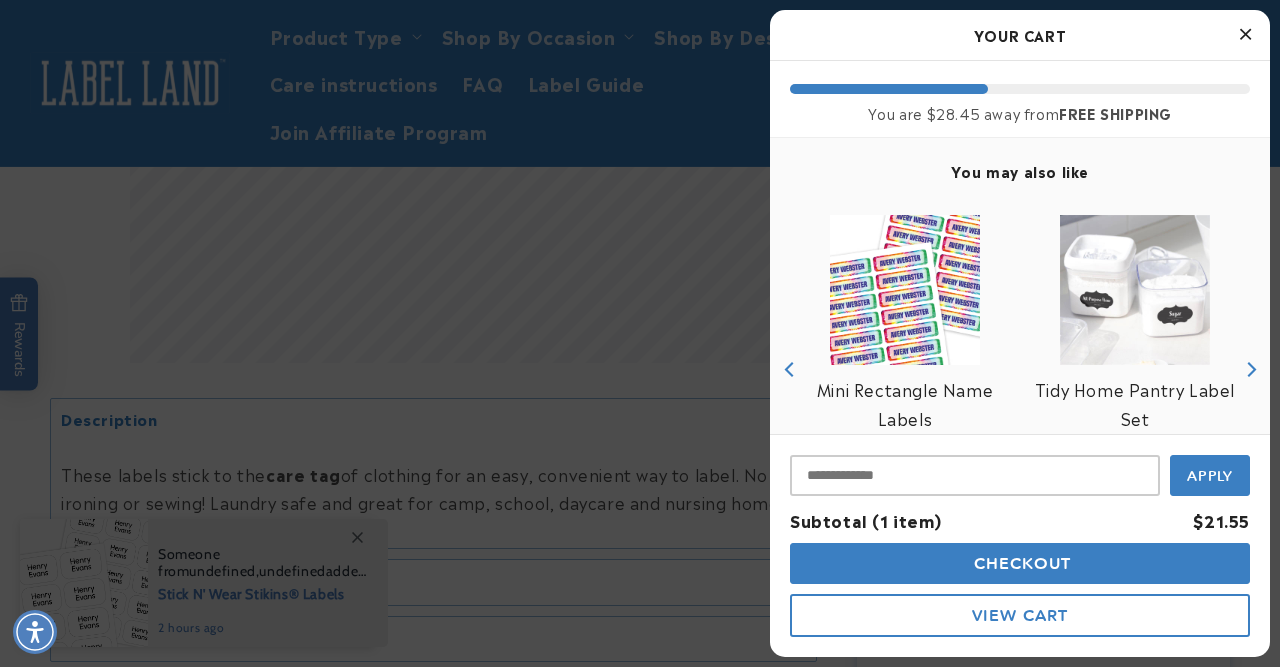 scroll, scrollTop: 184, scrollLeft: 0, axis: vertical 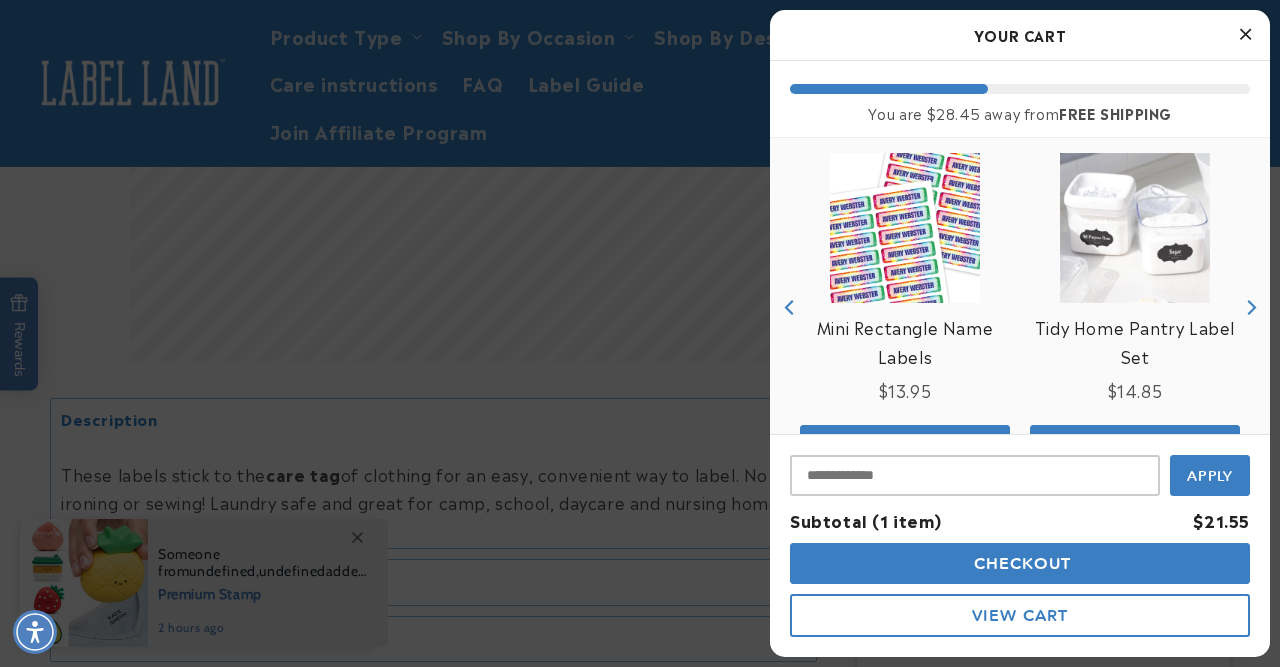 click at bounding box center (905, 228) 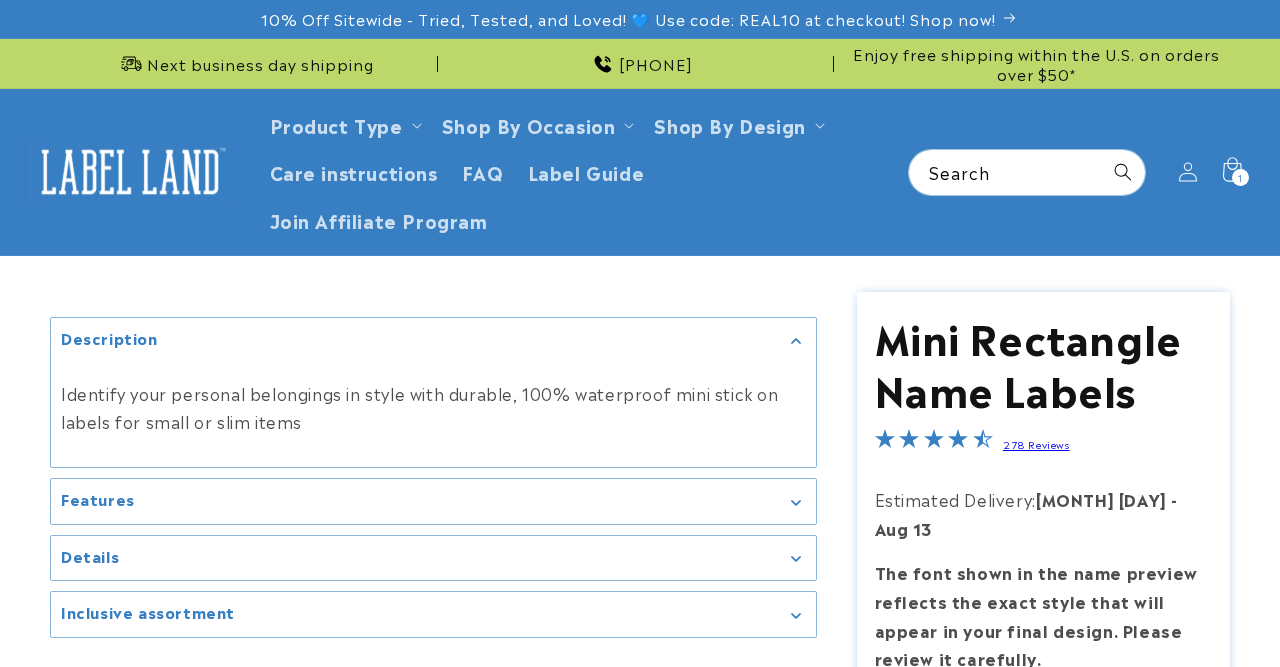 scroll, scrollTop: 0, scrollLeft: 0, axis: both 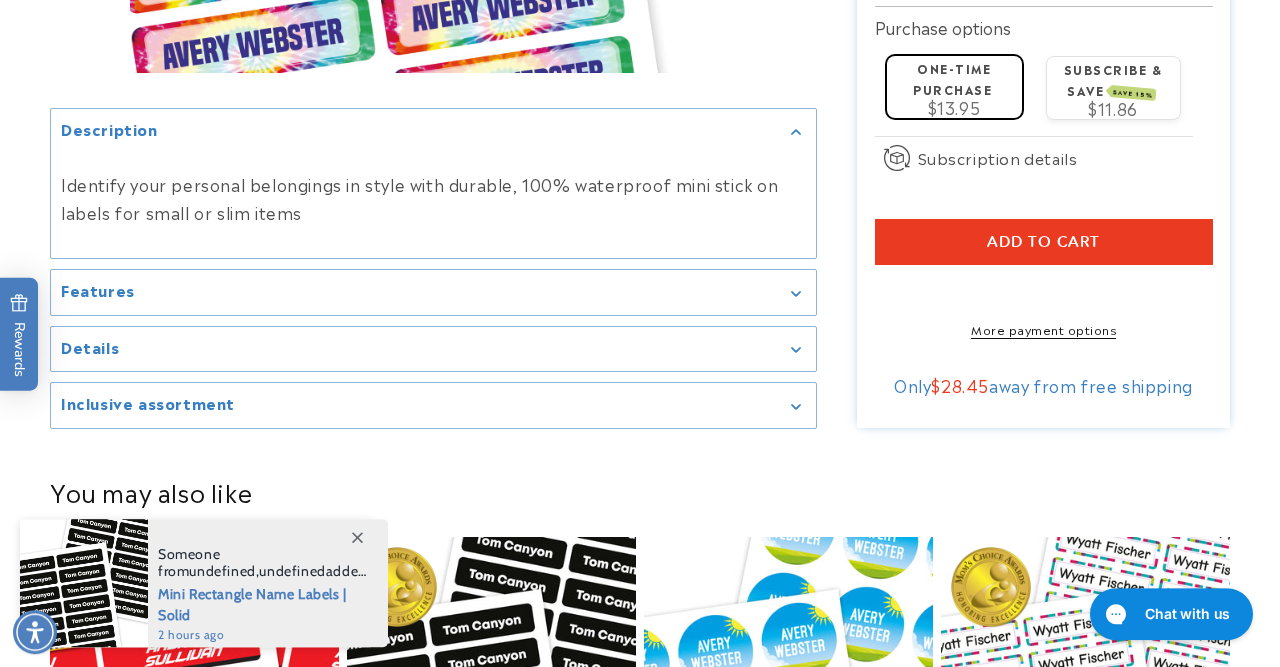 click on "Details" at bounding box center (433, 348) 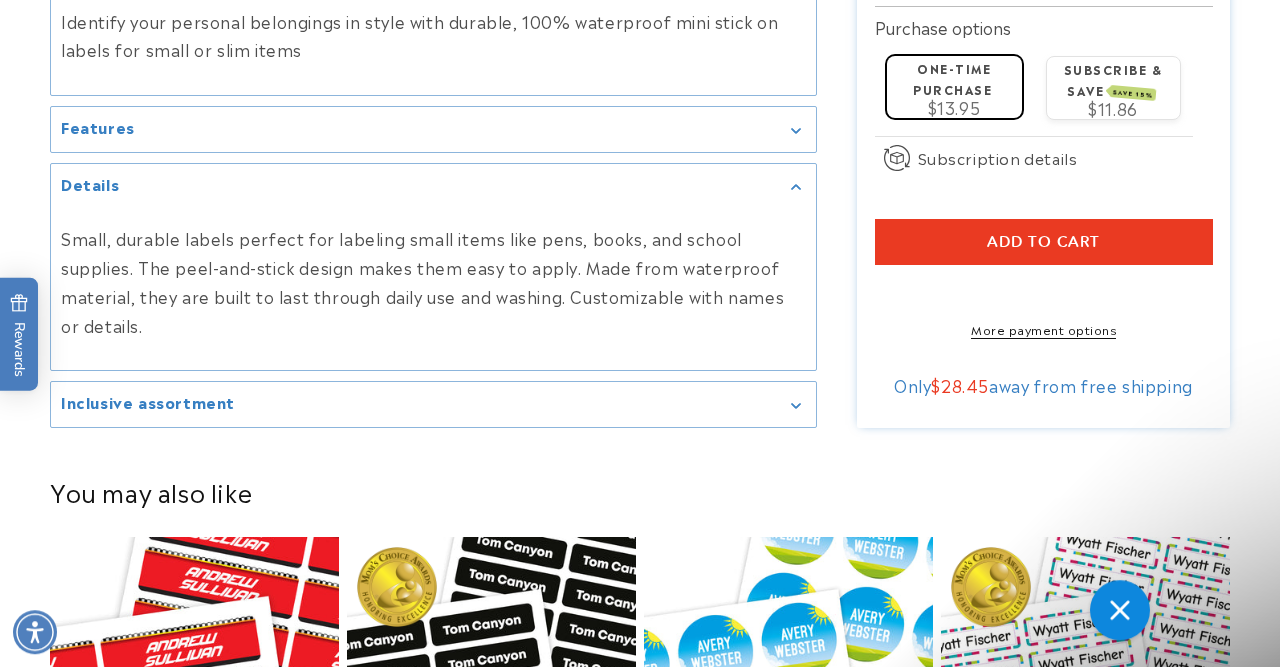 scroll, scrollTop: 0, scrollLeft: 0, axis: both 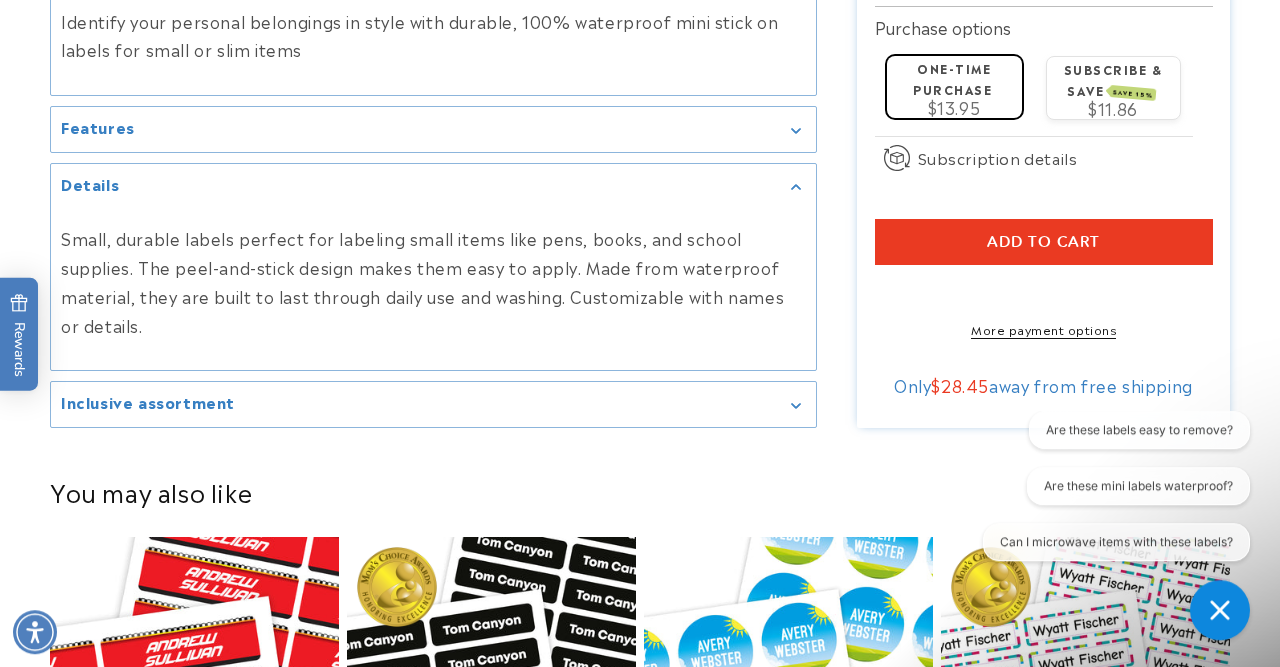 click on "Features" at bounding box center [433, 130] 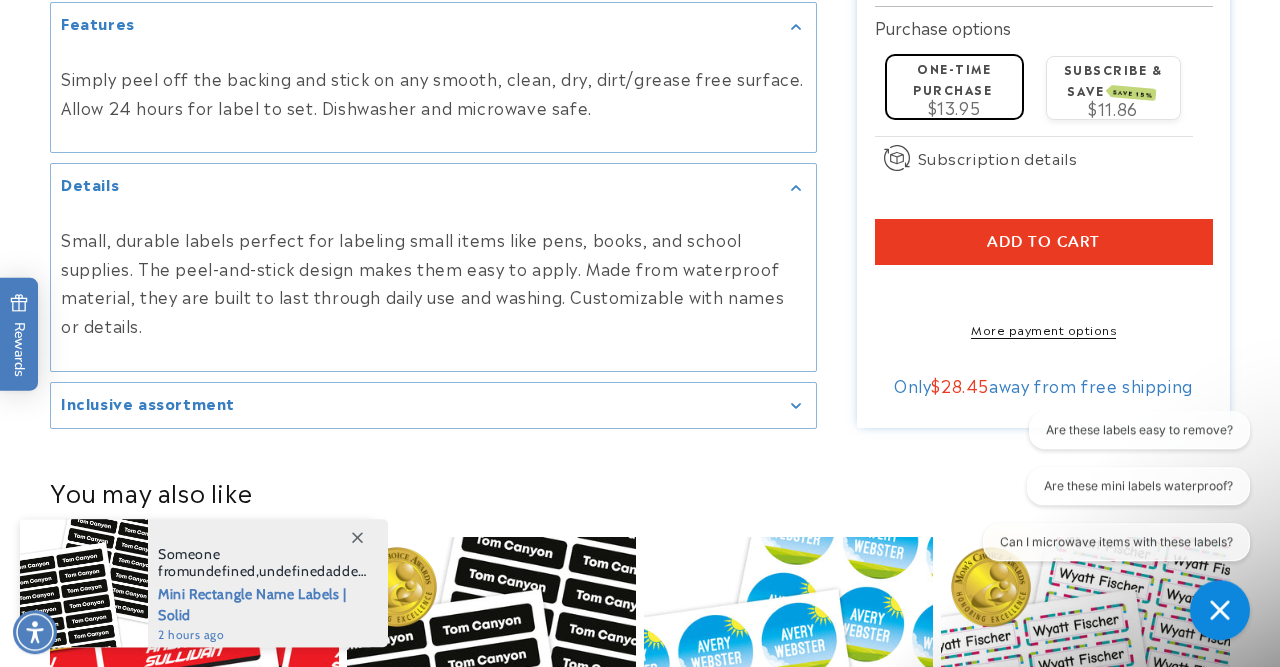click on "Inclusive assortment" at bounding box center (433, 405) 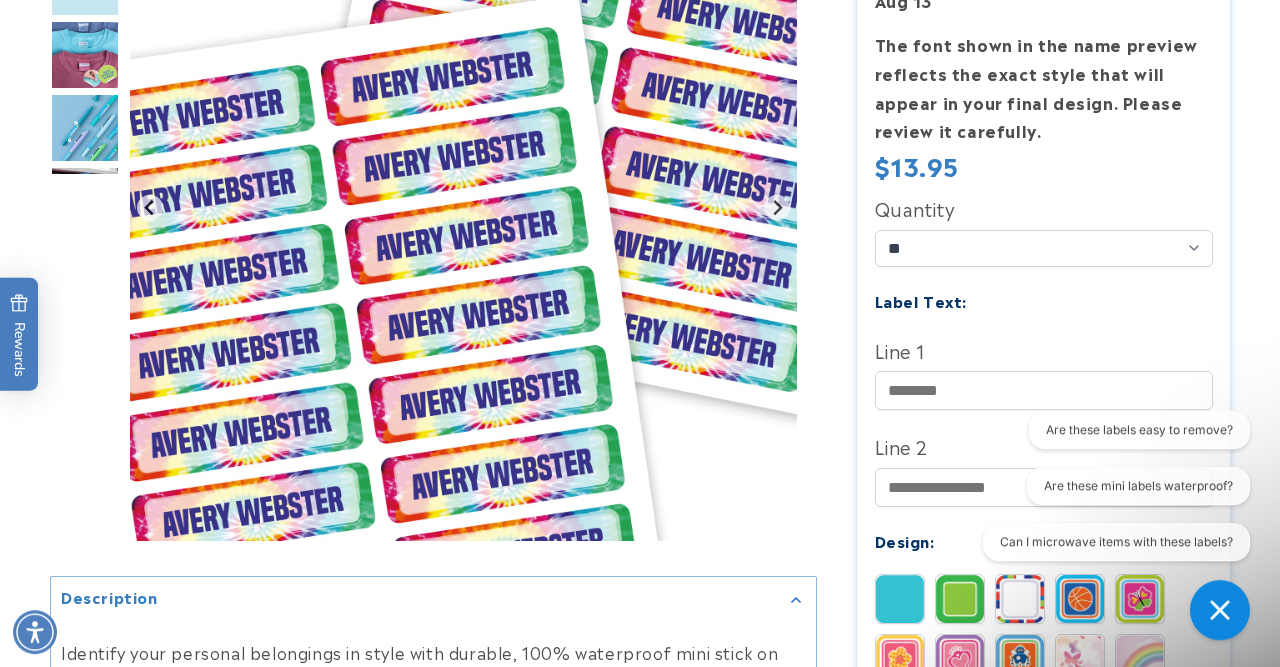 scroll, scrollTop: 533, scrollLeft: 0, axis: vertical 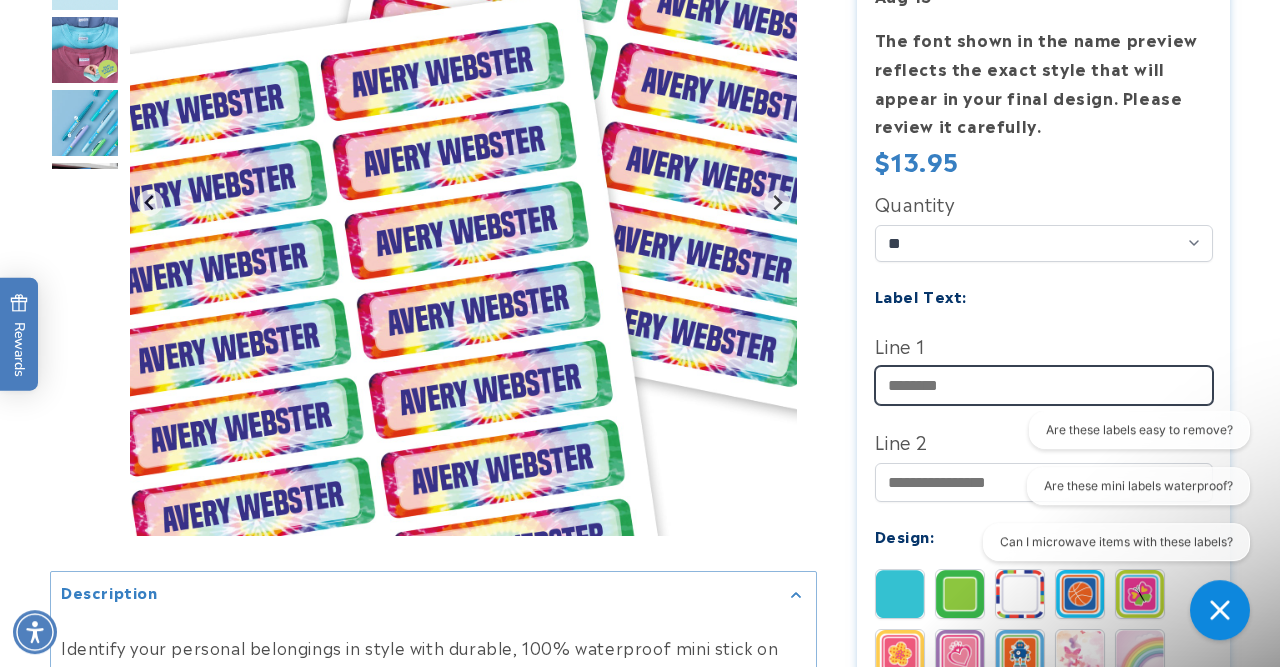 click on "Line 1" at bounding box center (1044, 385) 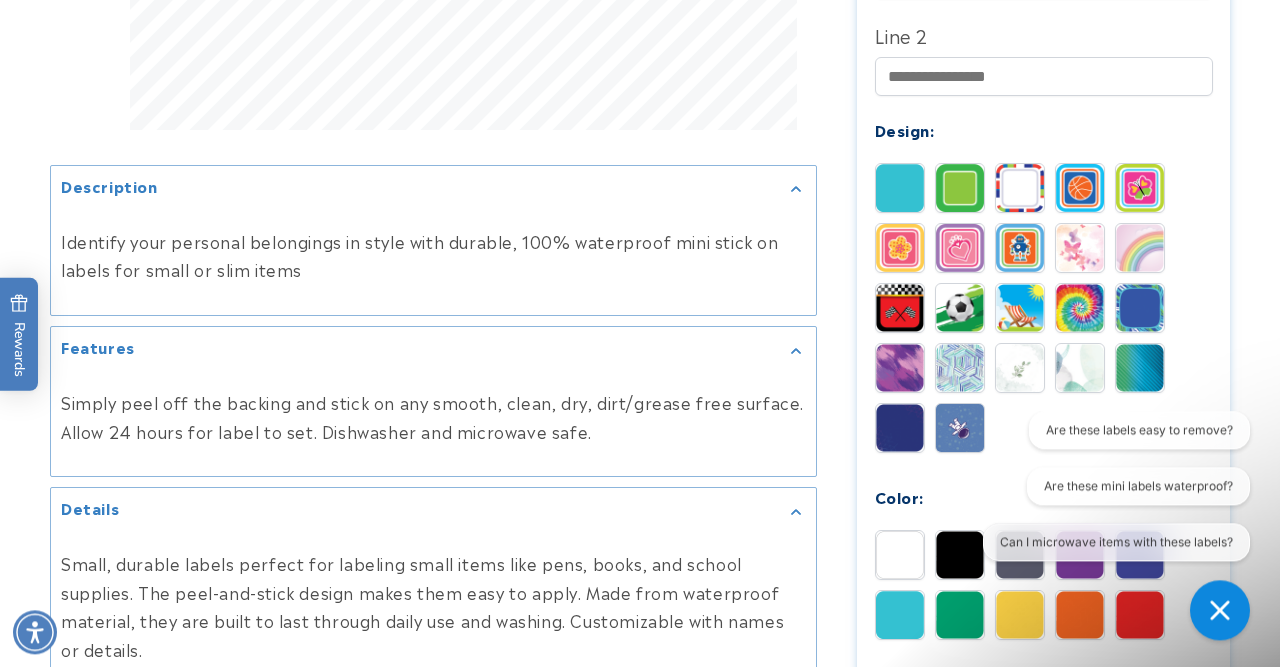 scroll, scrollTop: 944, scrollLeft: 0, axis: vertical 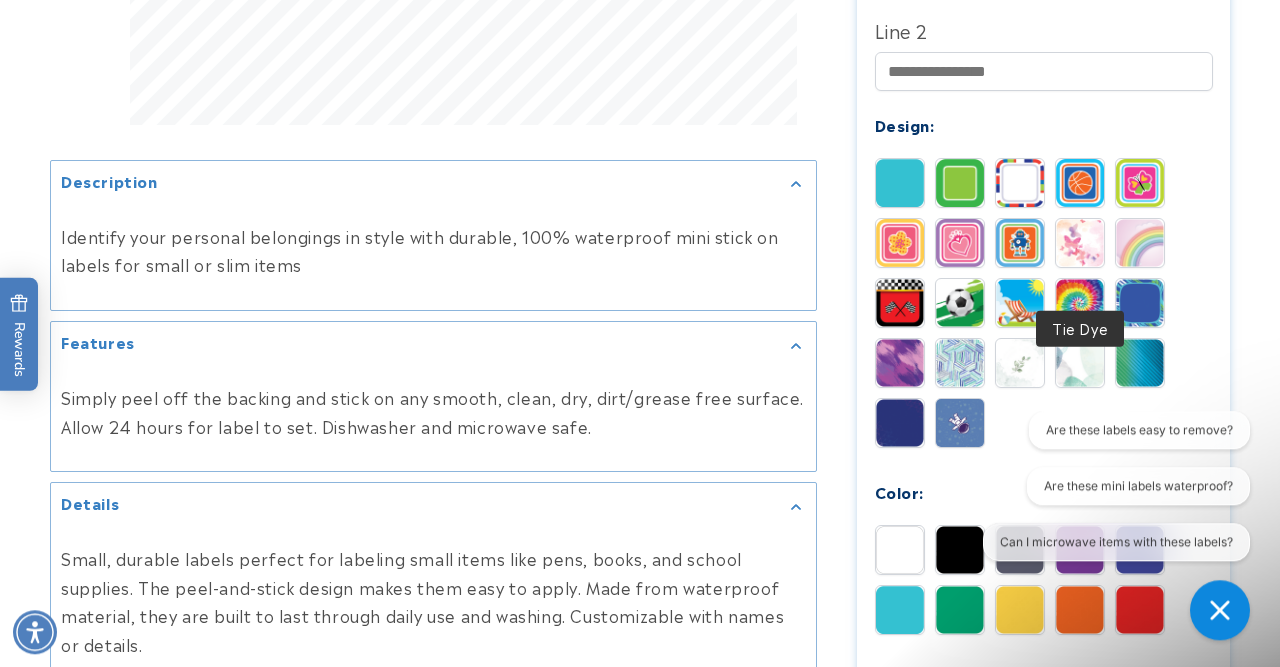 click at bounding box center (1080, 303) 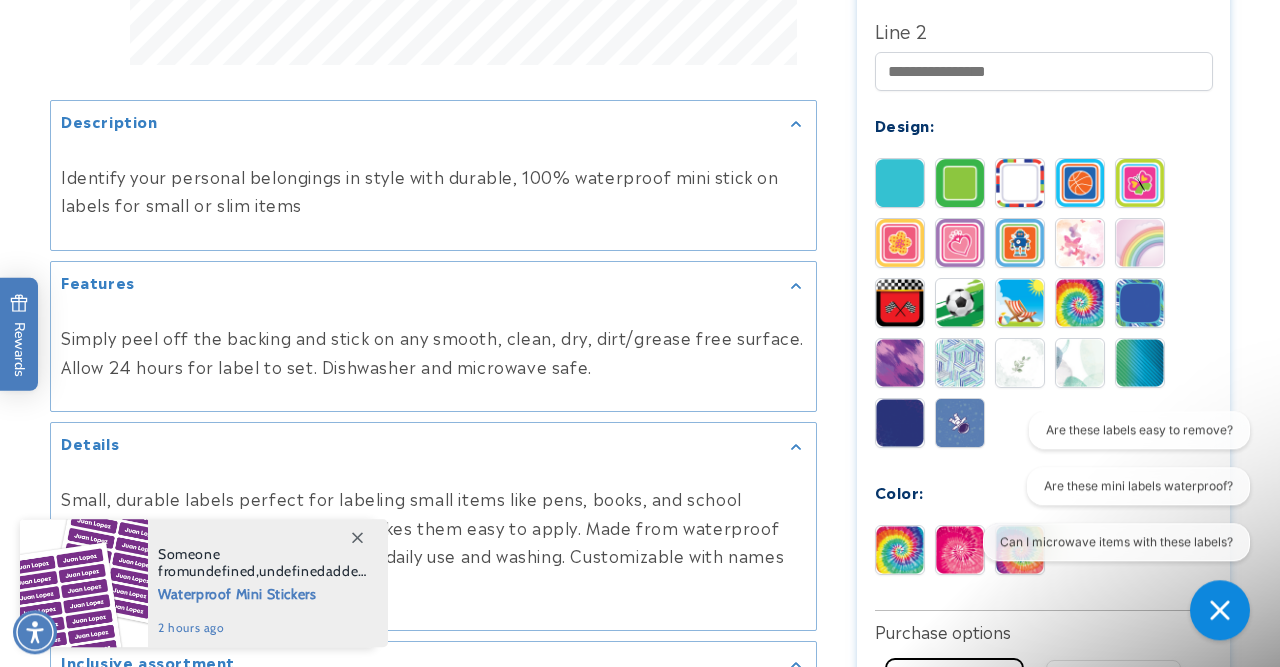click on "Are these labels easy to remove? Are these mini labels waterproof? Can I microwave items with these labels?" at bounding box center [1109, 490] 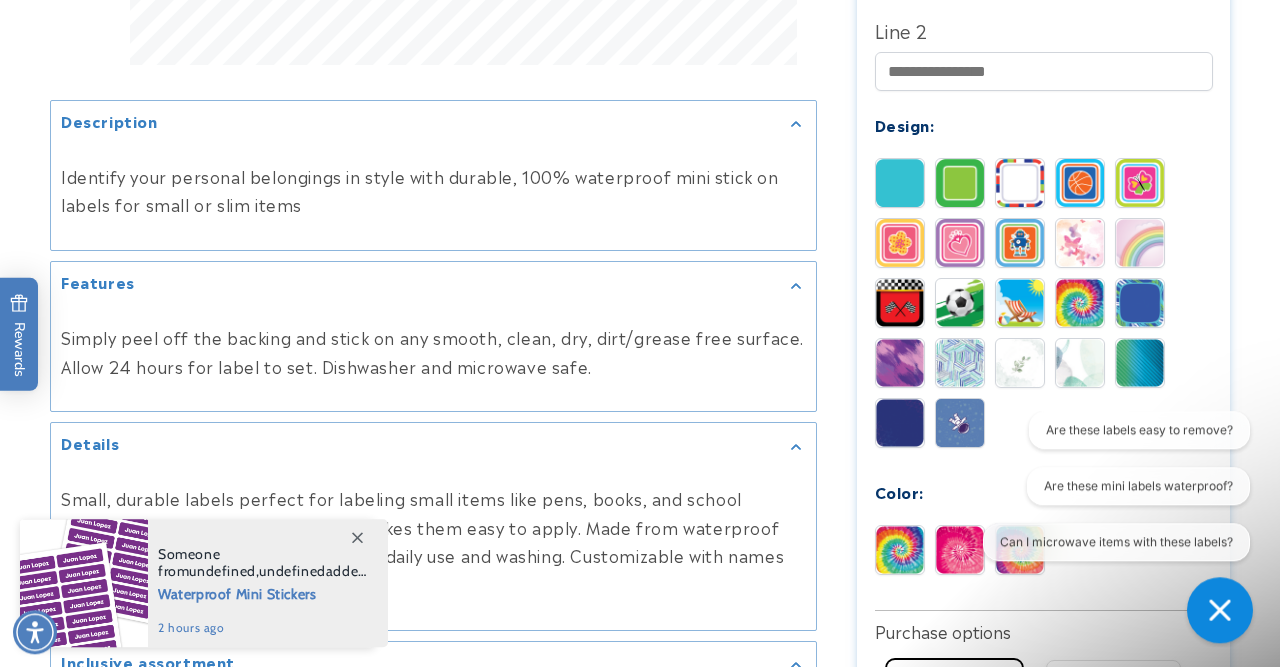 click 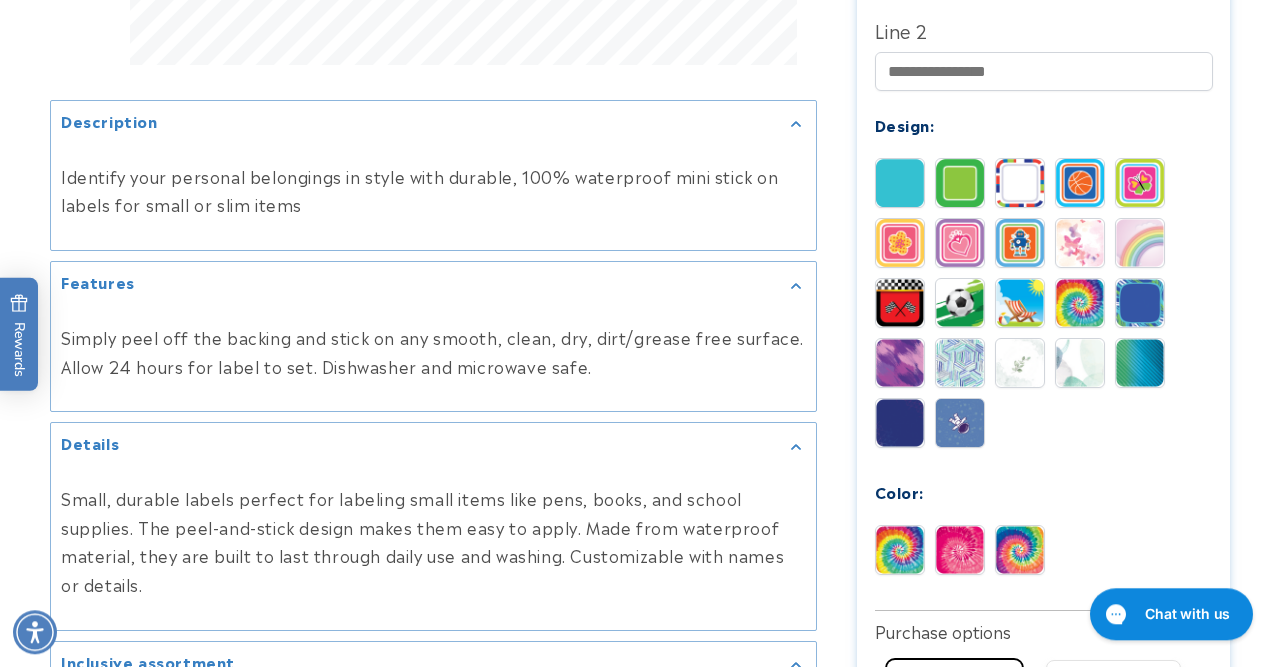 click at bounding box center [1020, 550] 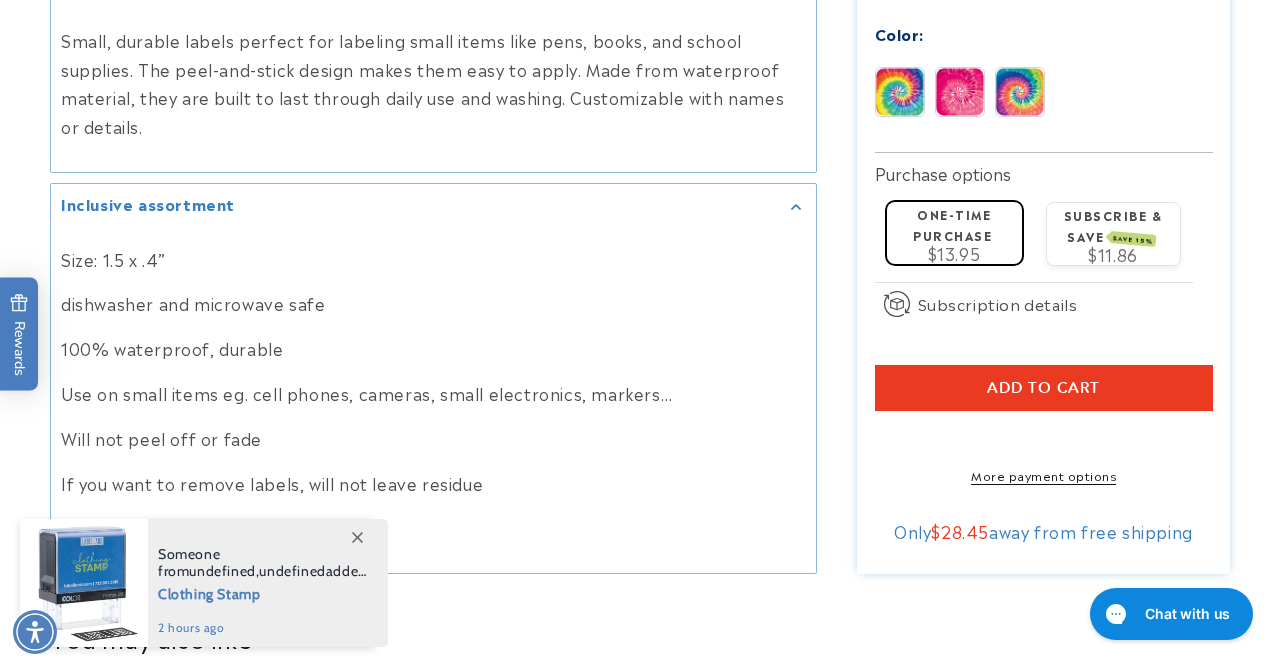 scroll, scrollTop: 1406, scrollLeft: 0, axis: vertical 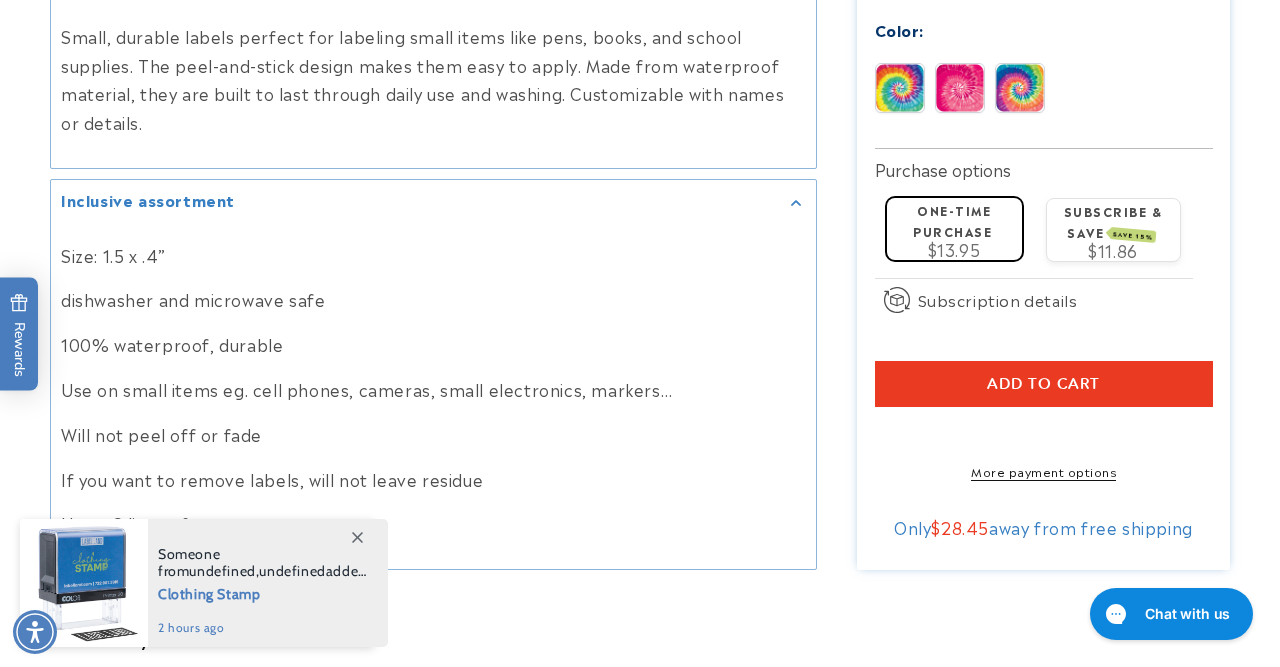 click on "Add to cart" at bounding box center [1044, 384] 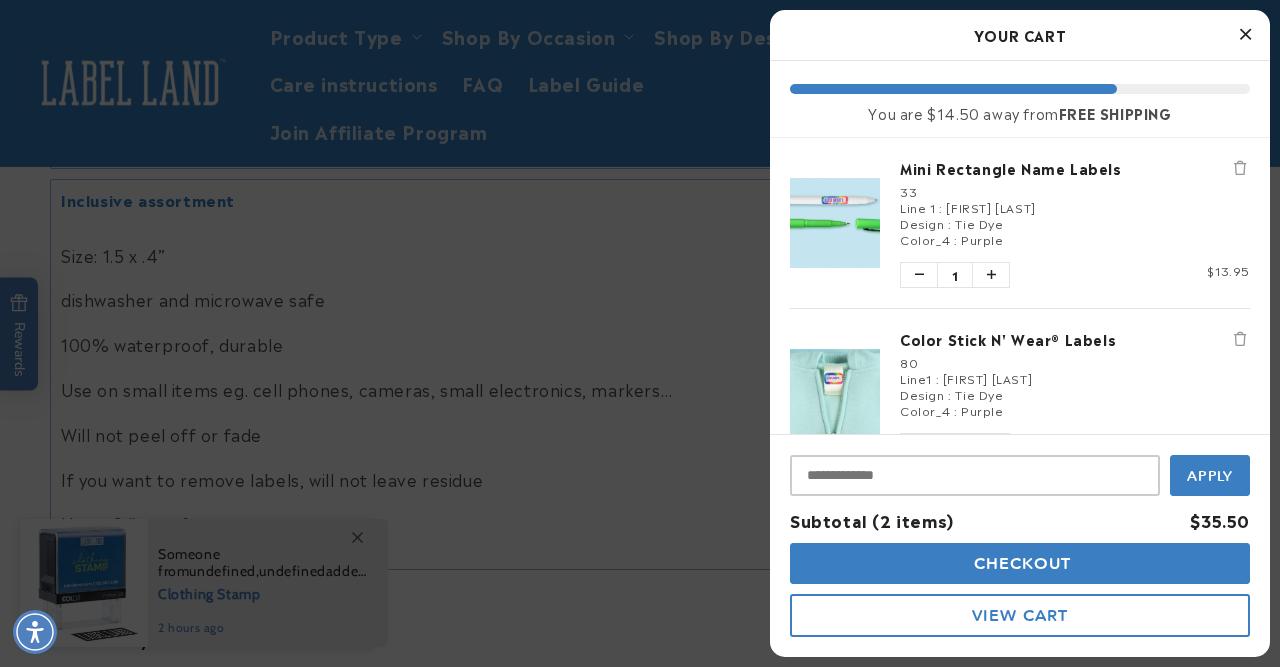 click at bounding box center [1245, 34] 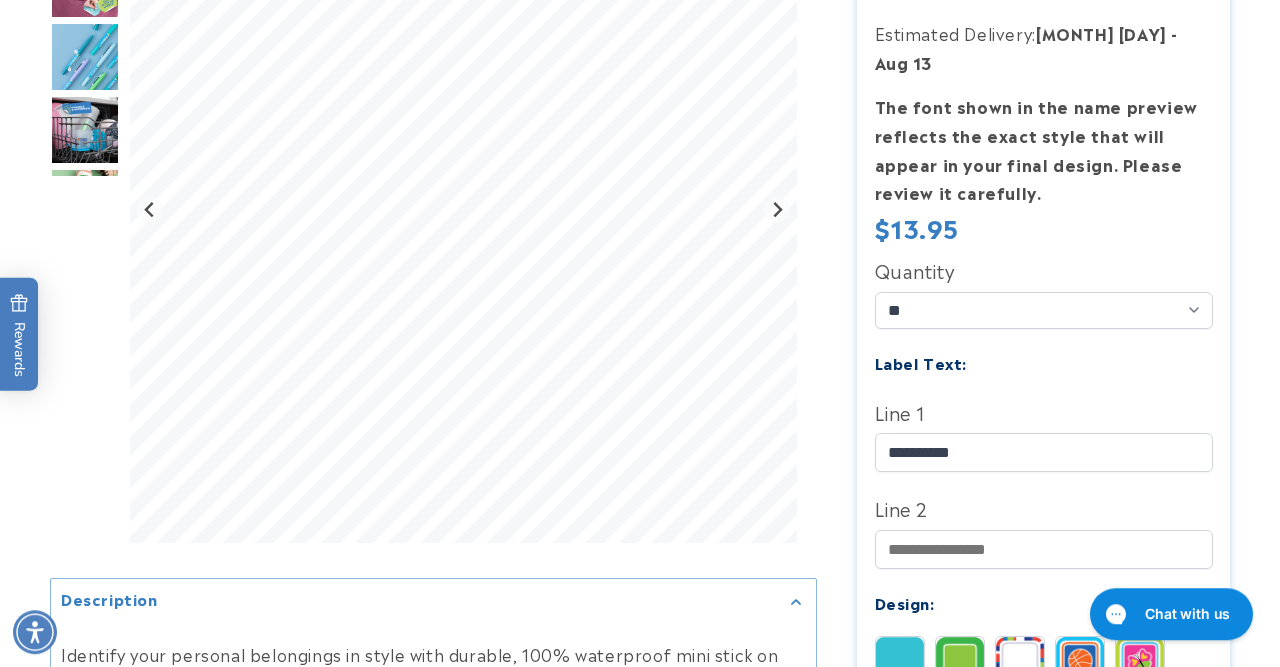 scroll, scrollTop: 494, scrollLeft: 0, axis: vertical 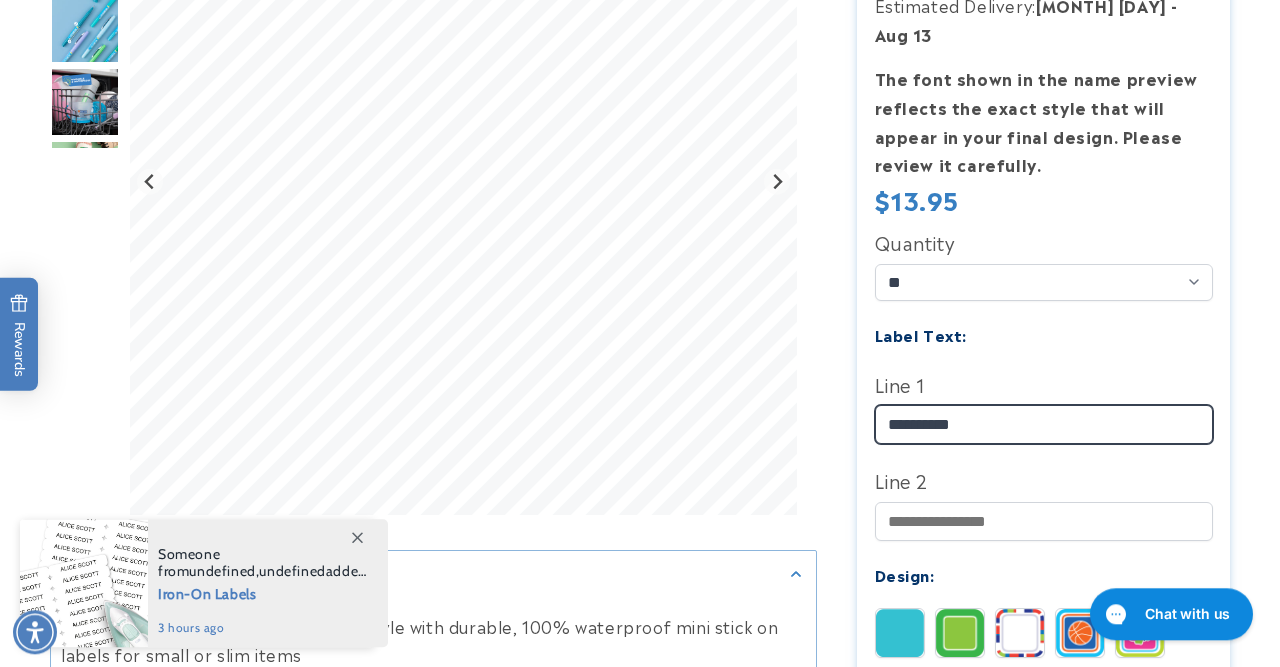 click on "**********" at bounding box center (1044, 424) 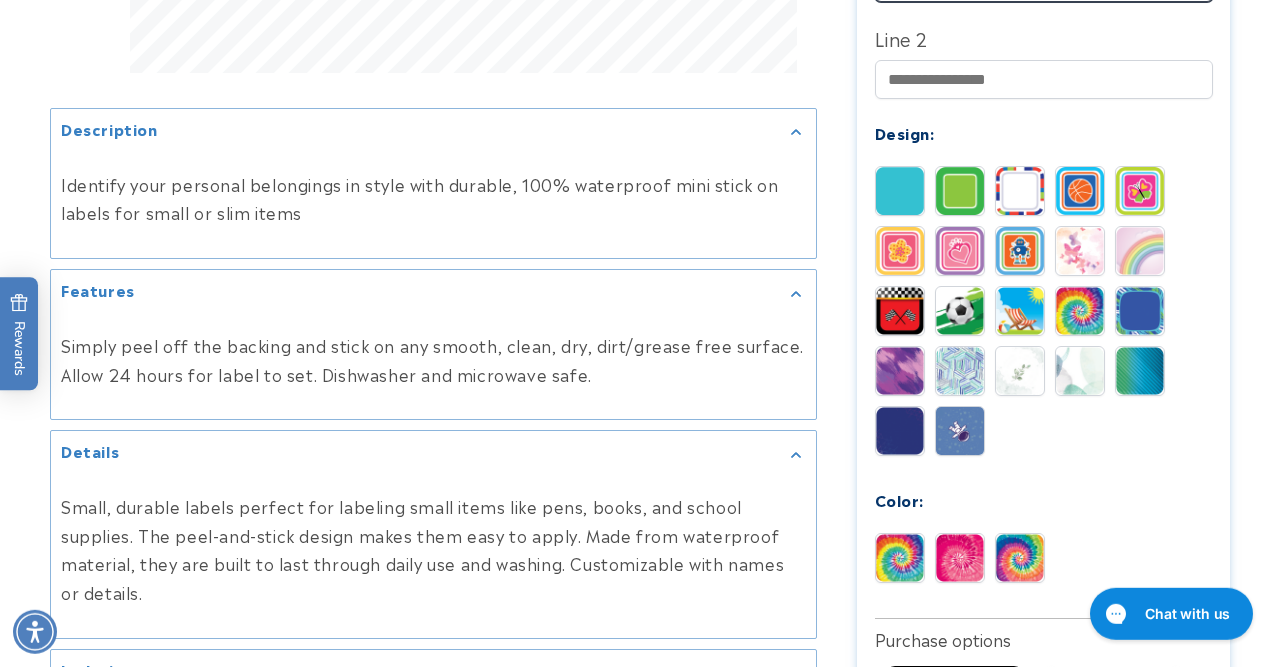 scroll, scrollTop: 945, scrollLeft: 0, axis: vertical 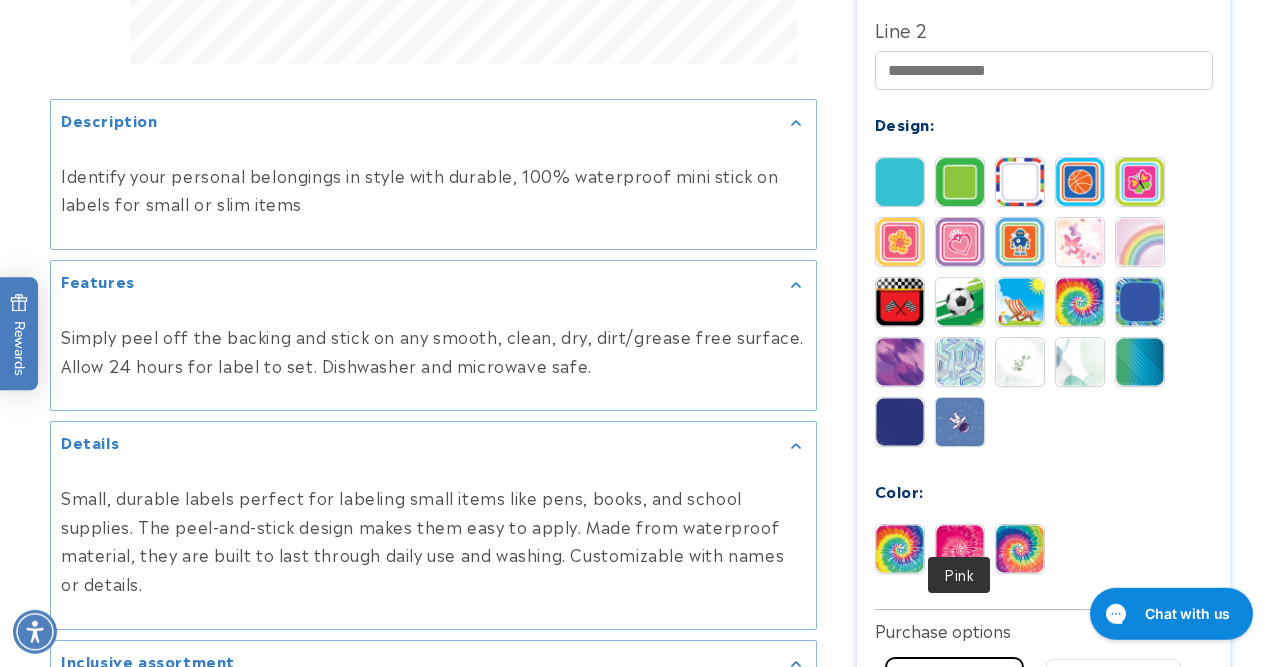 type on "**********" 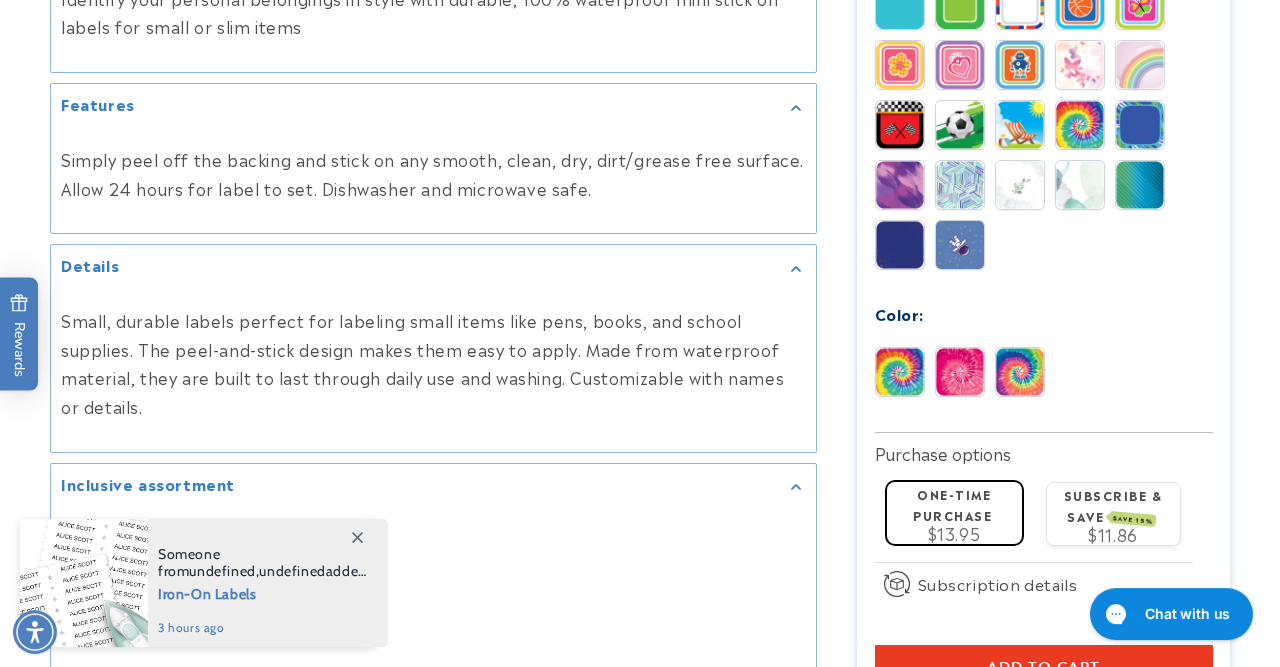 scroll, scrollTop: 1146, scrollLeft: 0, axis: vertical 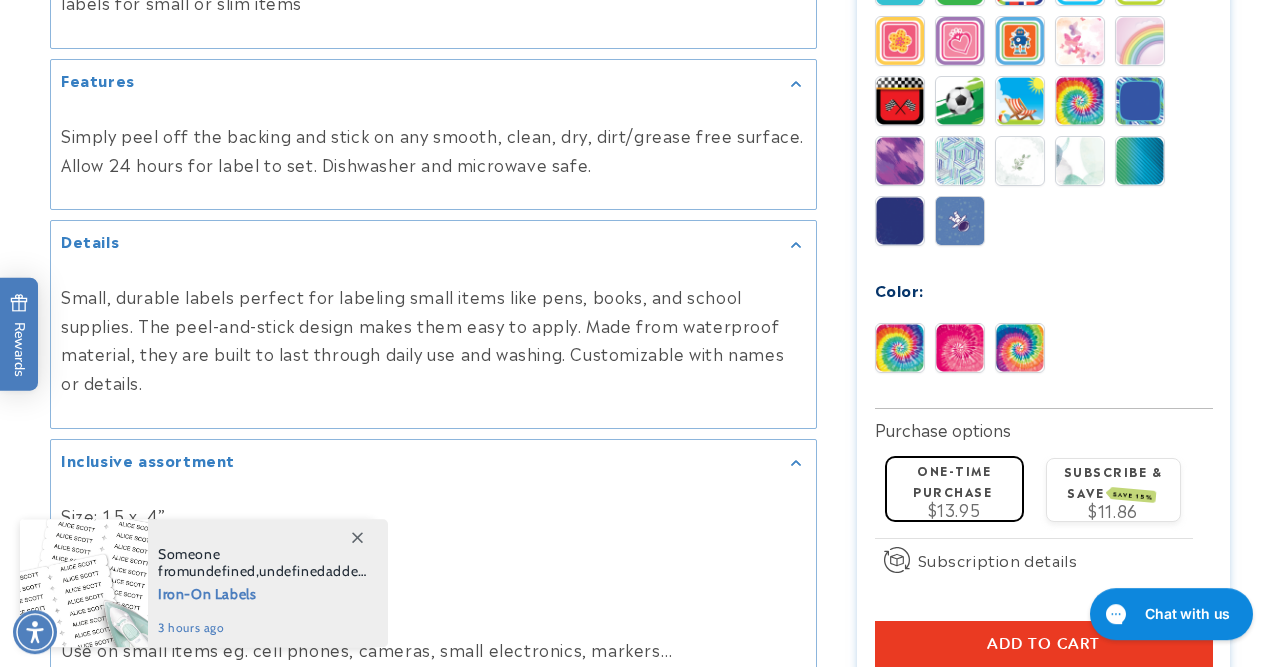click on "Add to cart" at bounding box center [1044, 644] 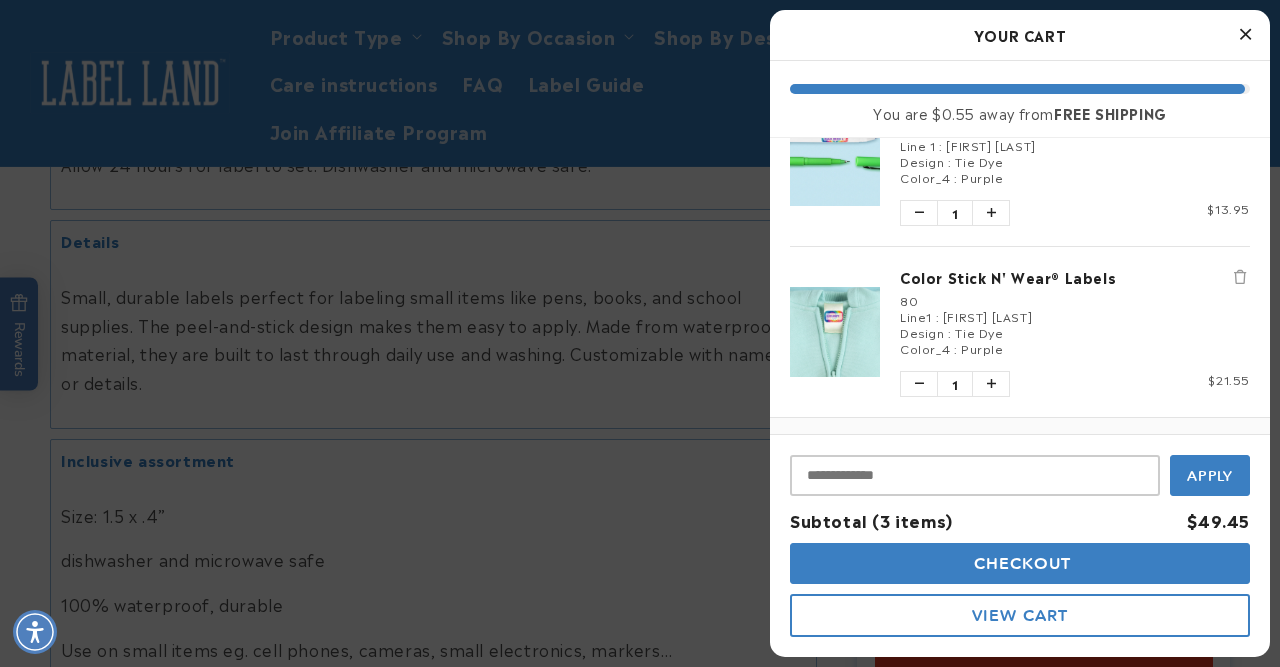scroll, scrollTop: 239, scrollLeft: 0, axis: vertical 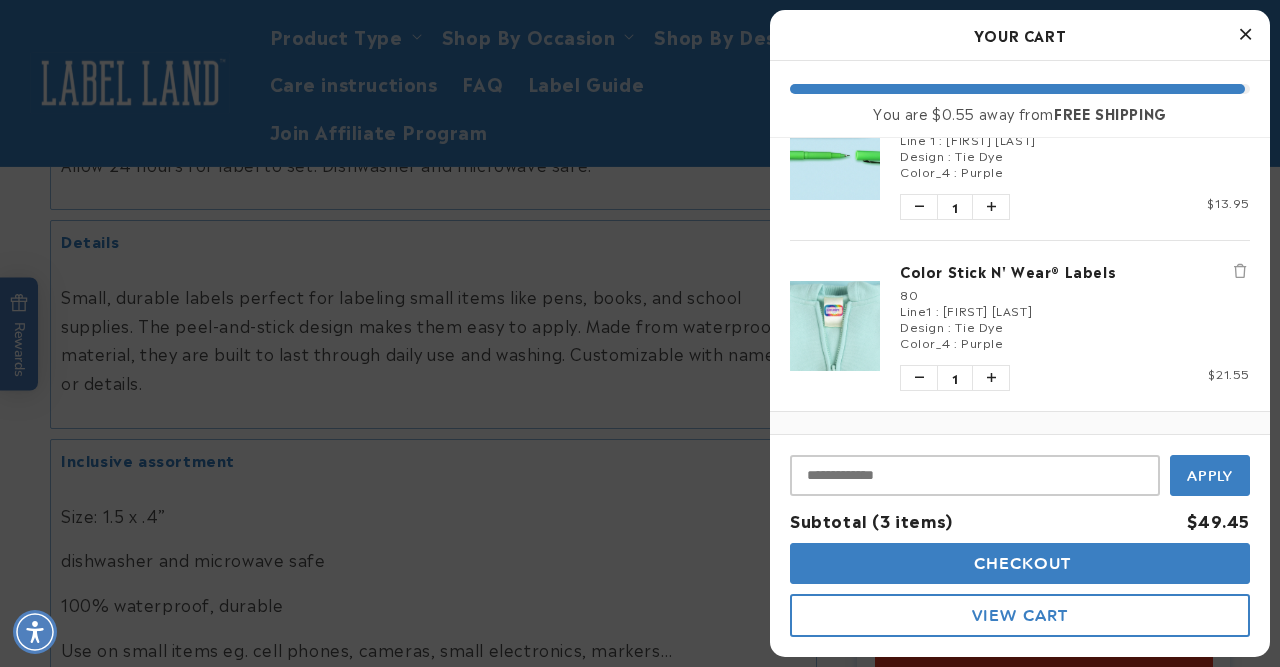 click on "Color Stick N' Wear® Labels" at bounding box center [1075, 271] 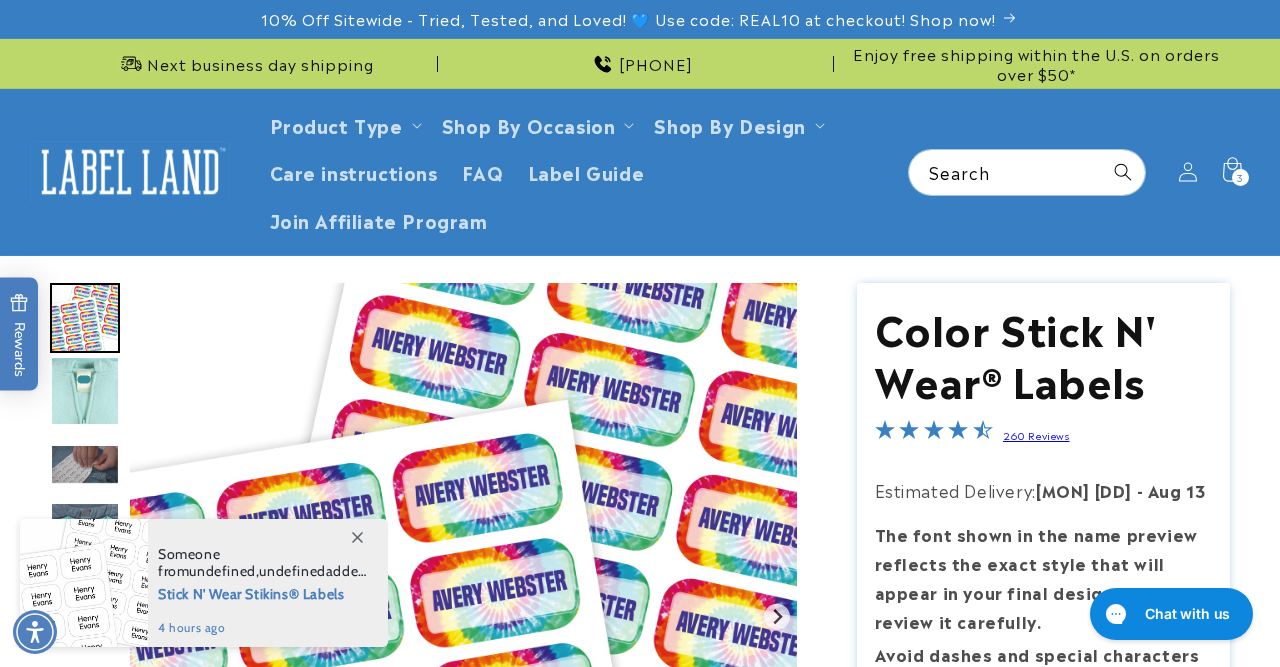 scroll, scrollTop: 0, scrollLeft: 0, axis: both 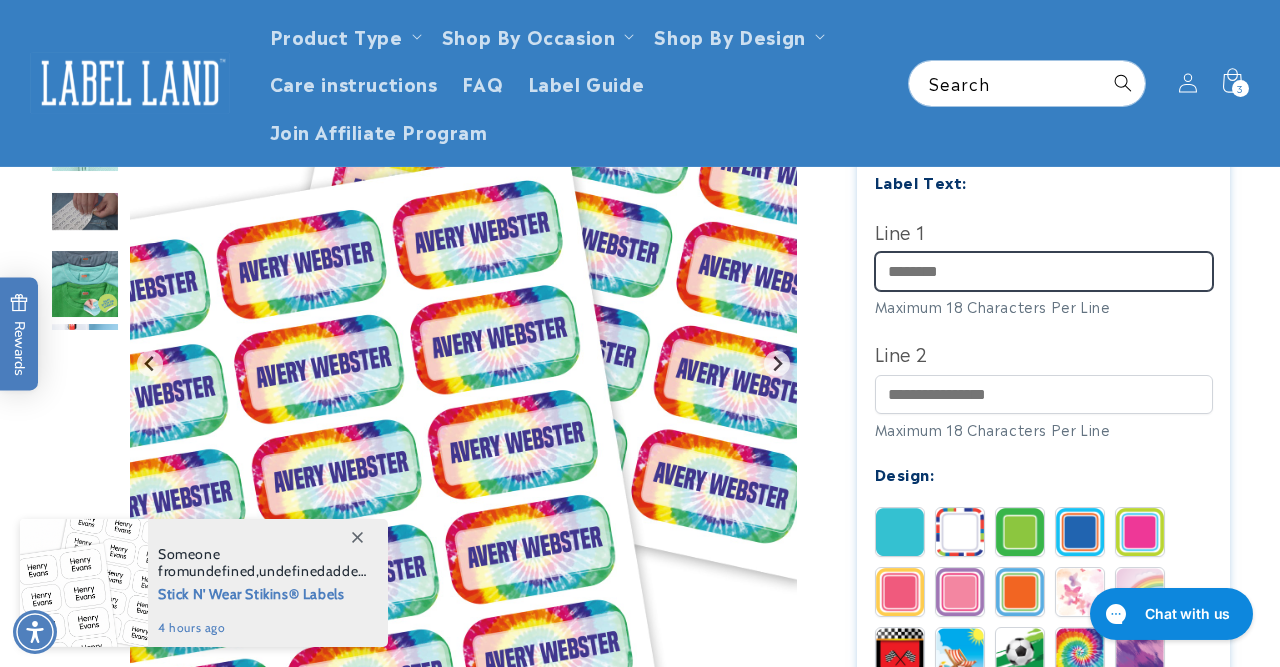 click on "Line 1" at bounding box center (1044, 271) 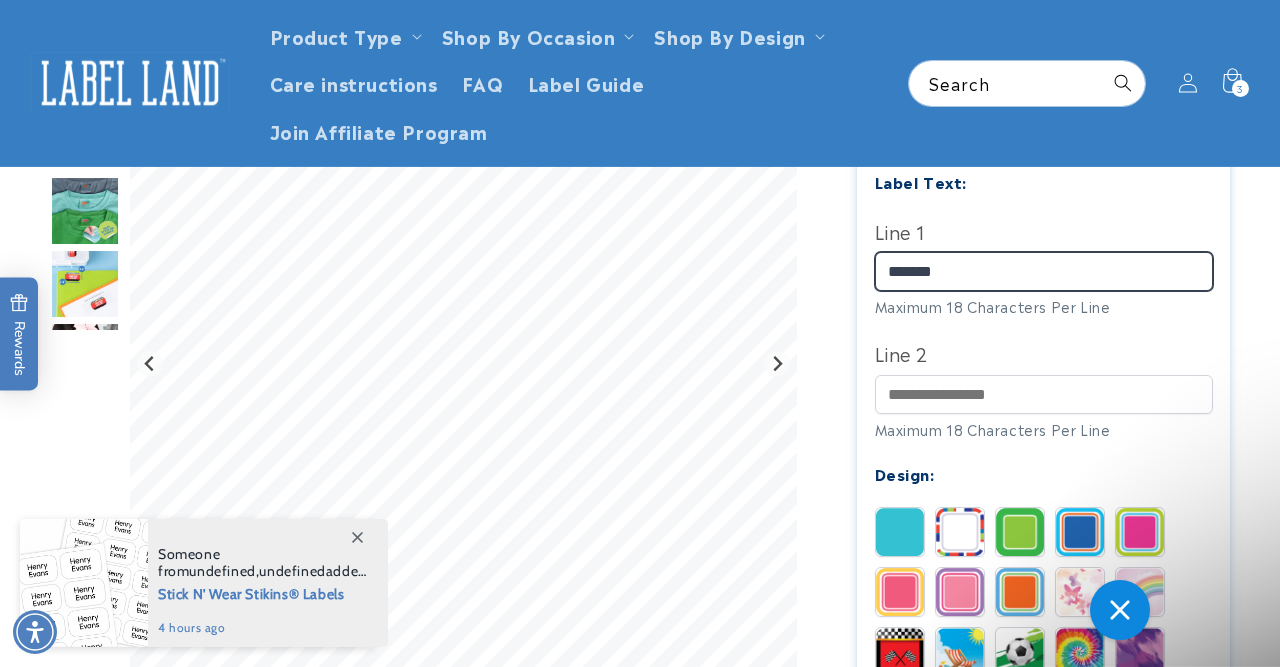 scroll, scrollTop: 0, scrollLeft: 0, axis: both 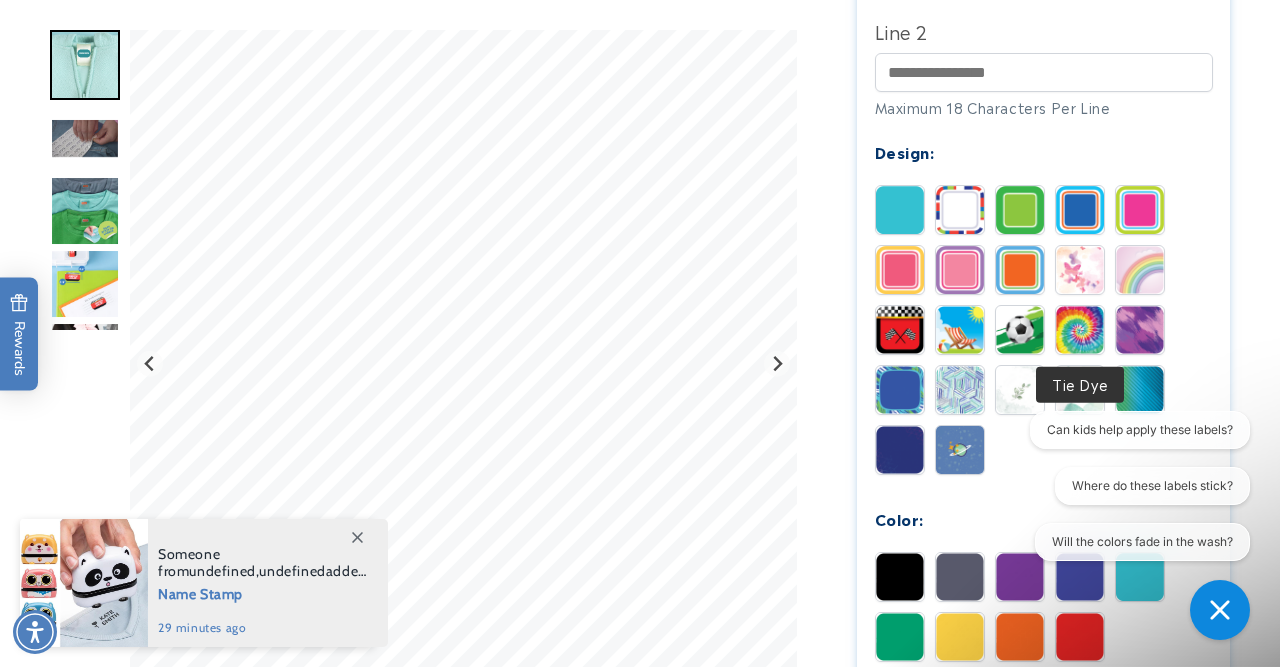 type on "**********" 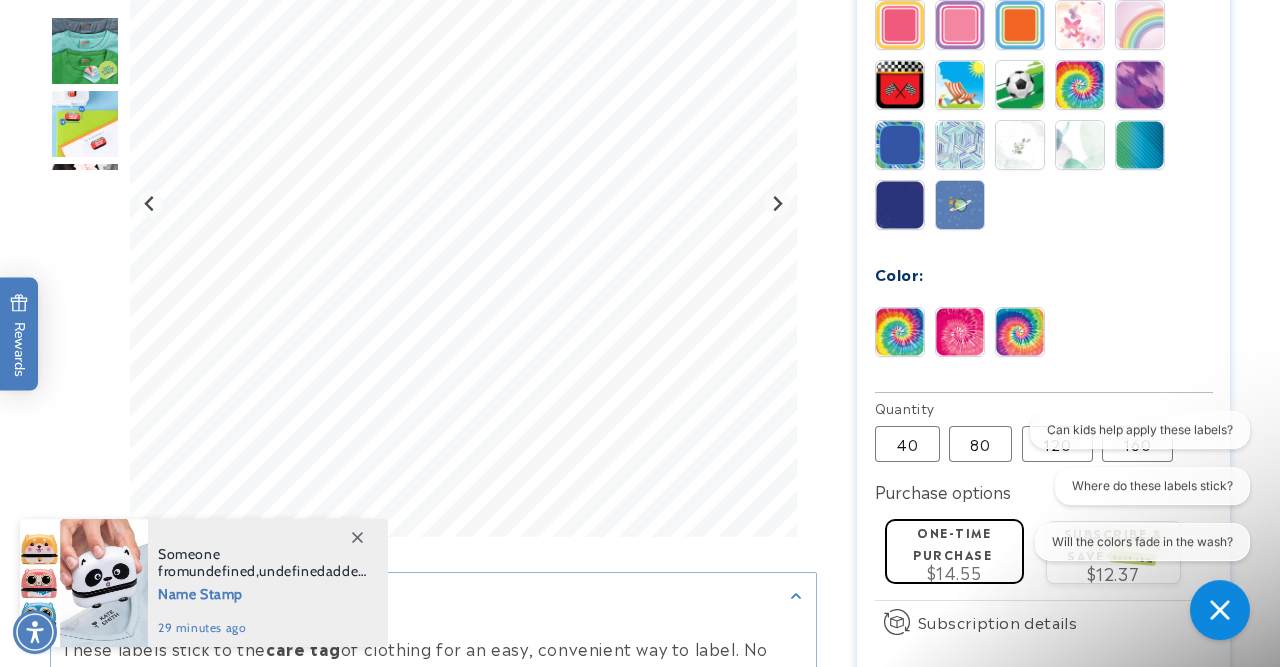 scroll, scrollTop: 1177, scrollLeft: 0, axis: vertical 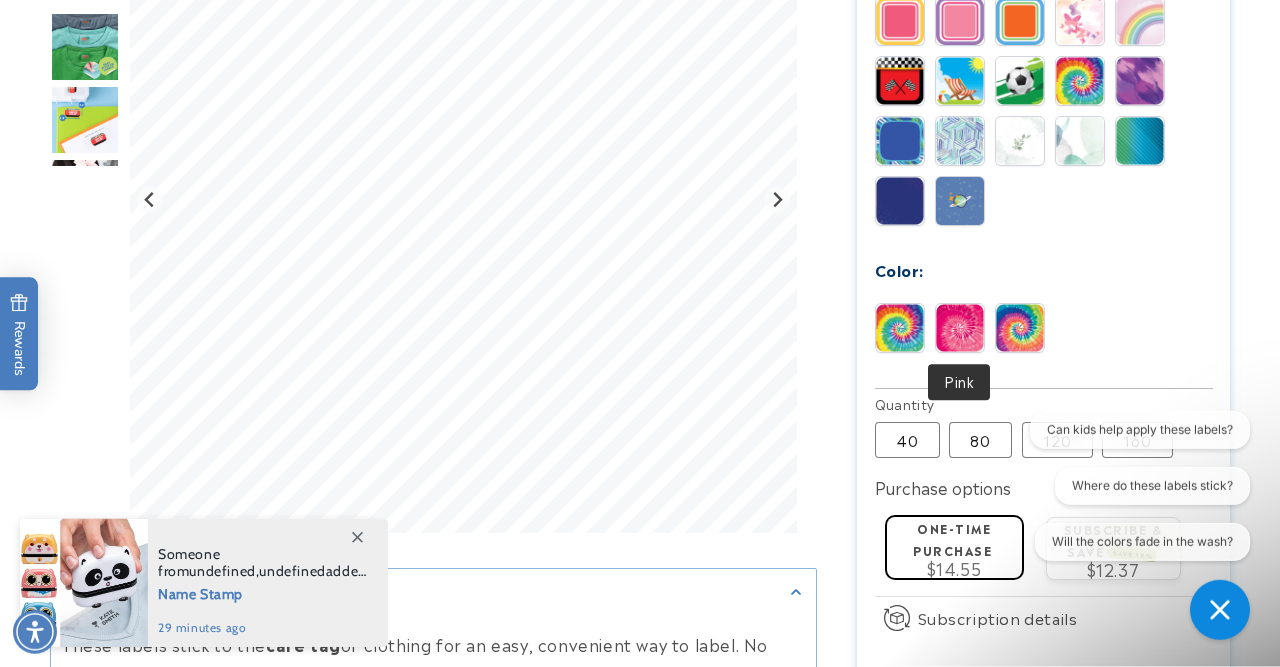 click at bounding box center (960, 328) 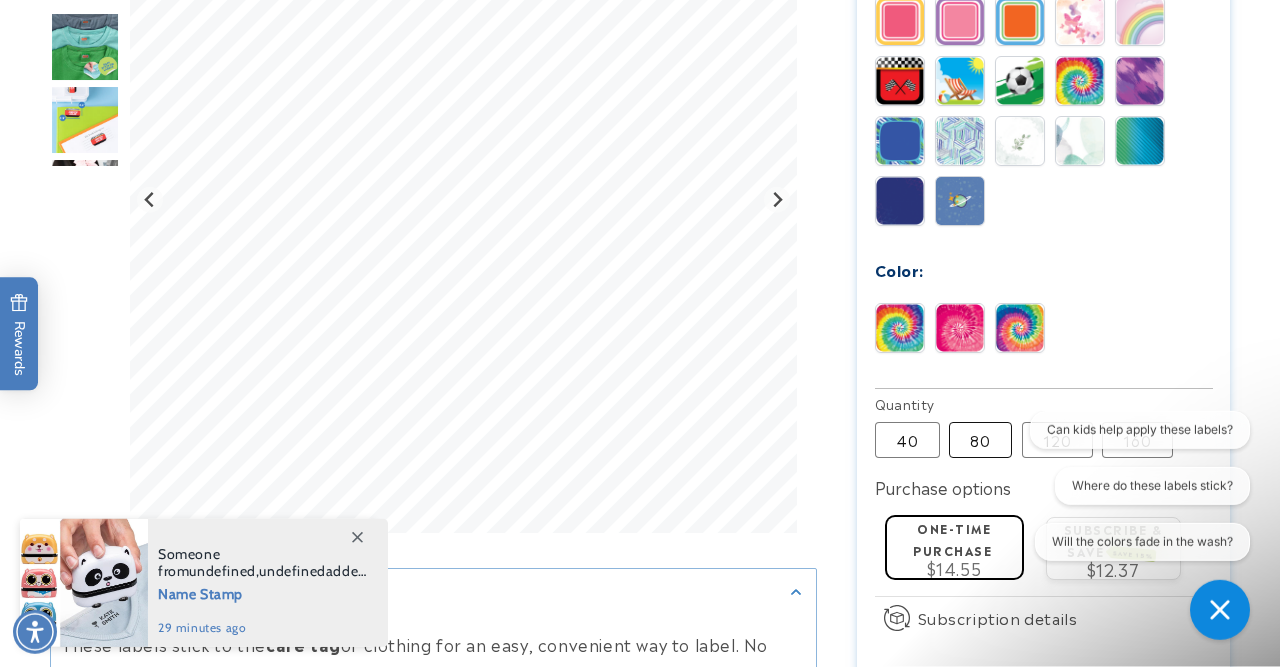 click on "80 Variant sold out or unavailable" at bounding box center [980, 440] 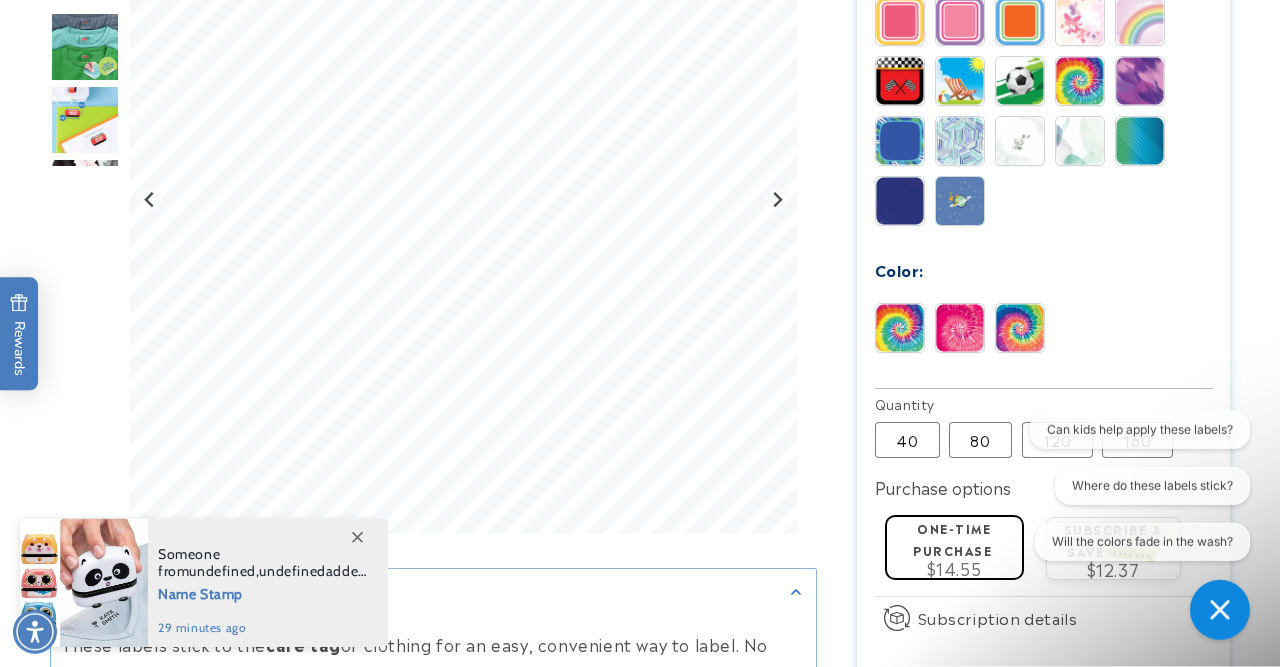 type 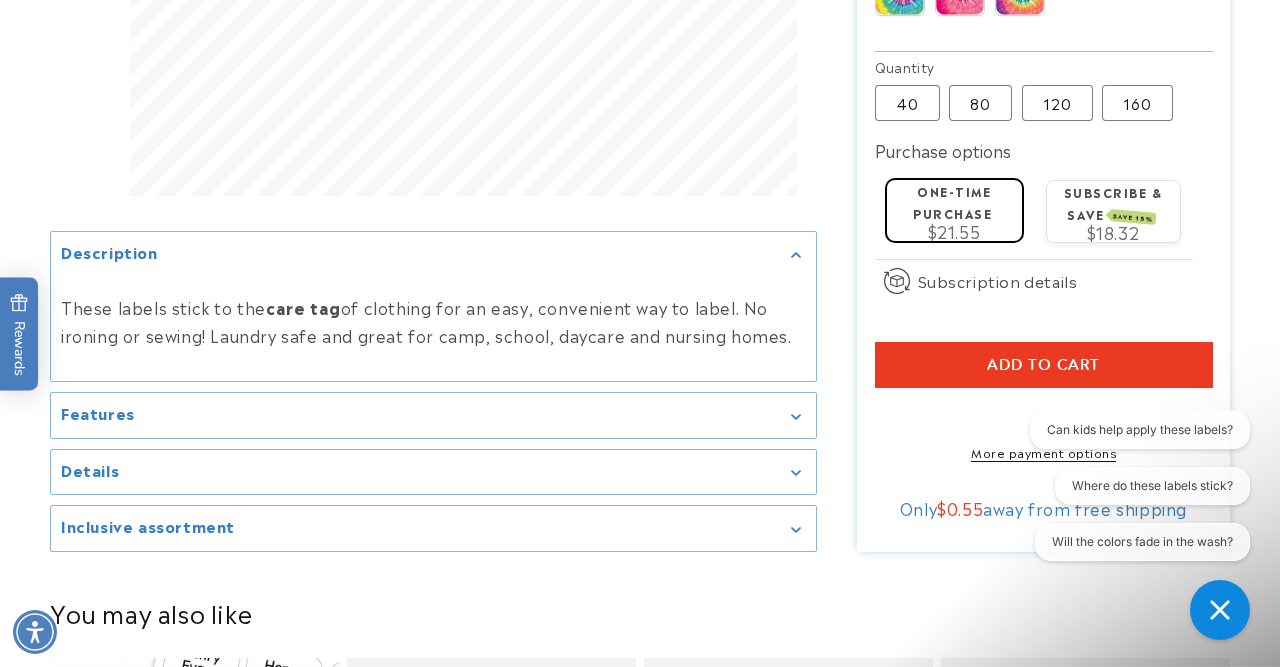 scroll, scrollTop: 1524, scrollLeft: 0, axis: vertical 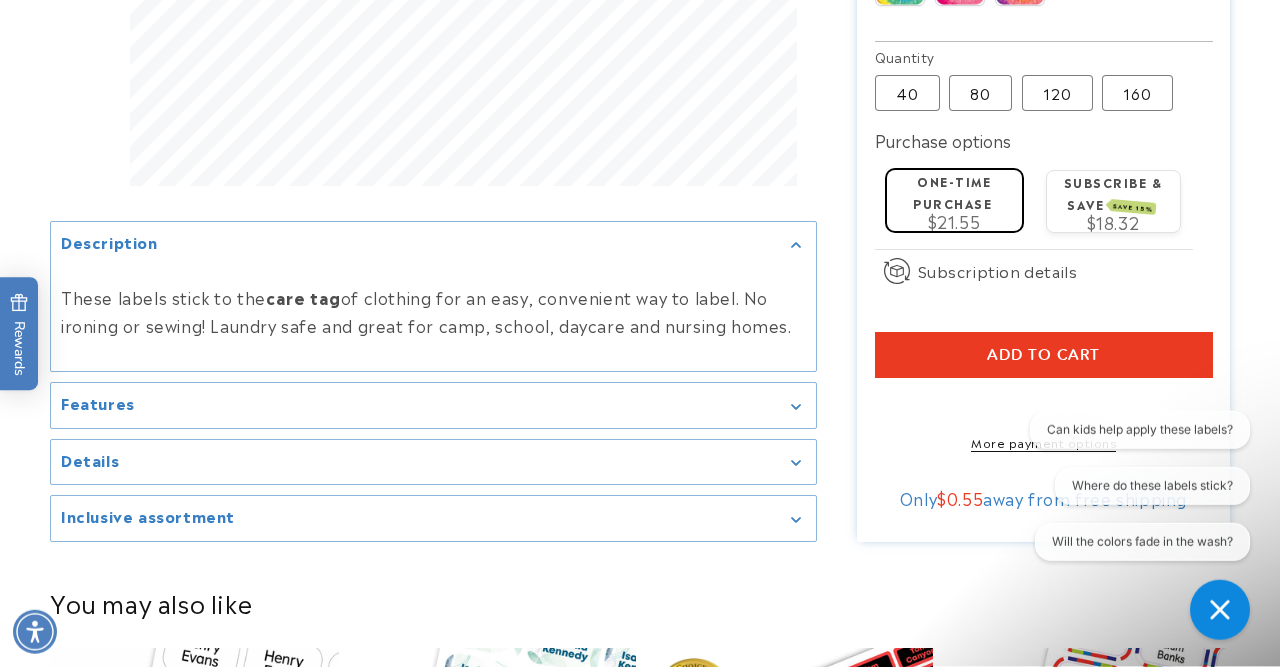 click on "Add to cart" at bounding box center (1043, 355) 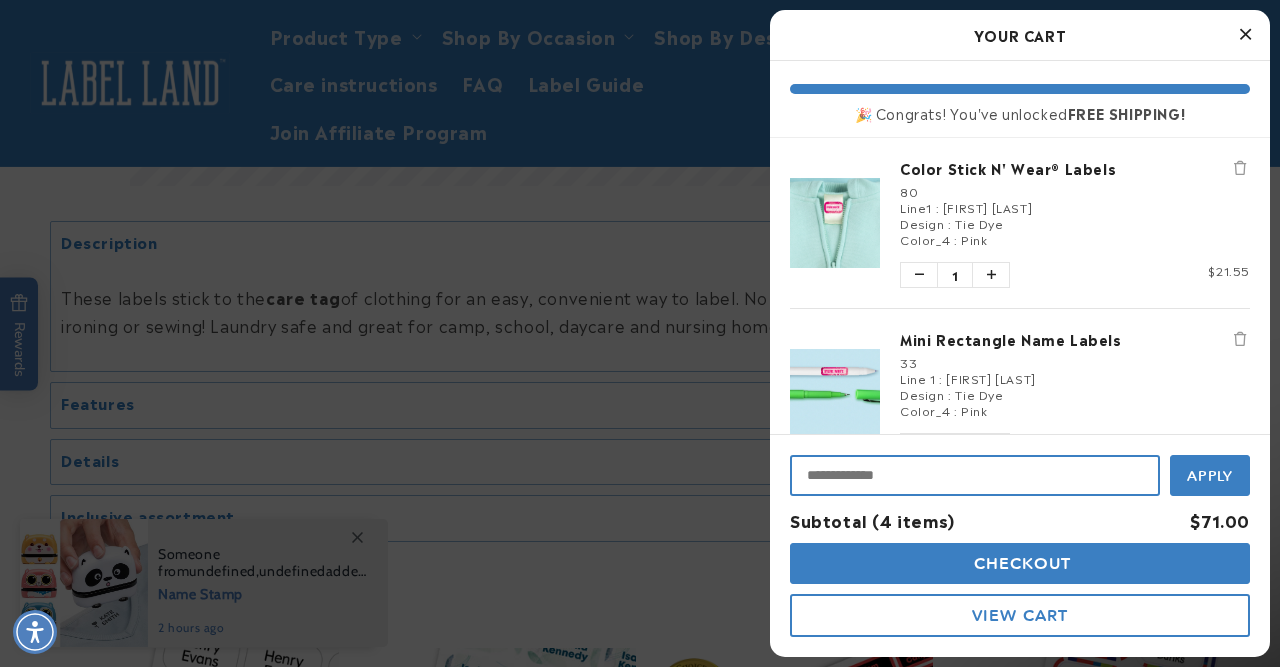 click at bounding box center (975, 475) 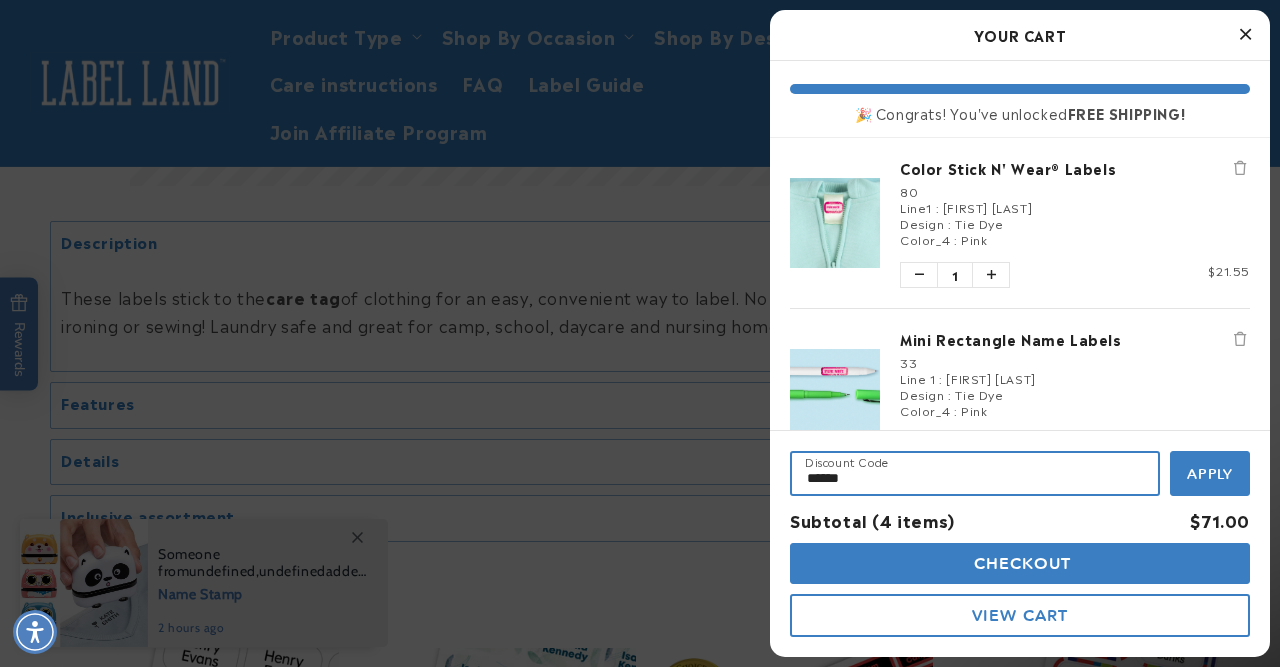 type on "******" 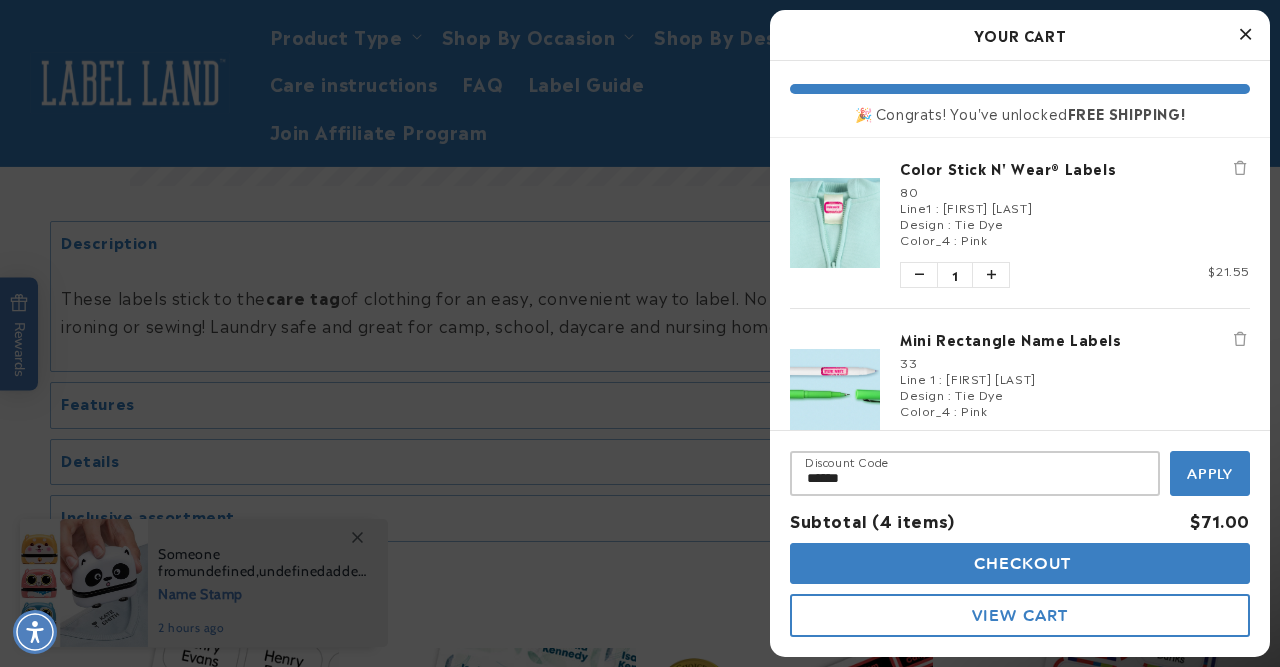click on "Apply" at bounding box center [1210, 474] 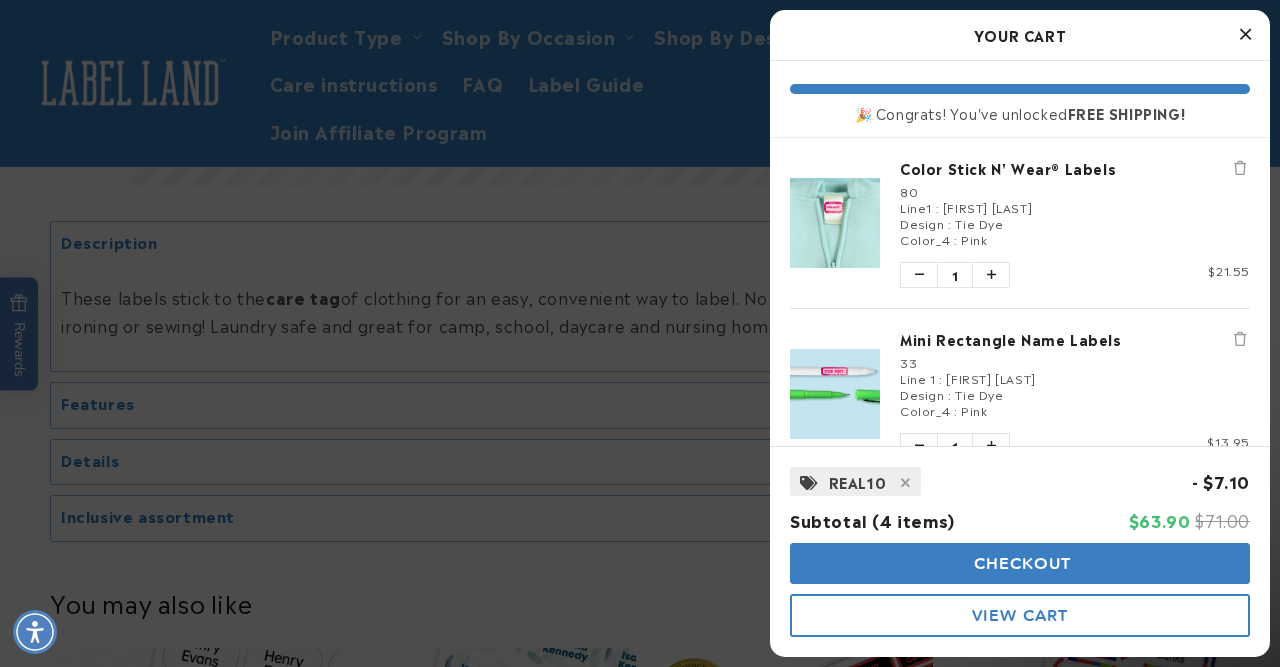 click on "Checkout" at bounding box center (1020, 563) 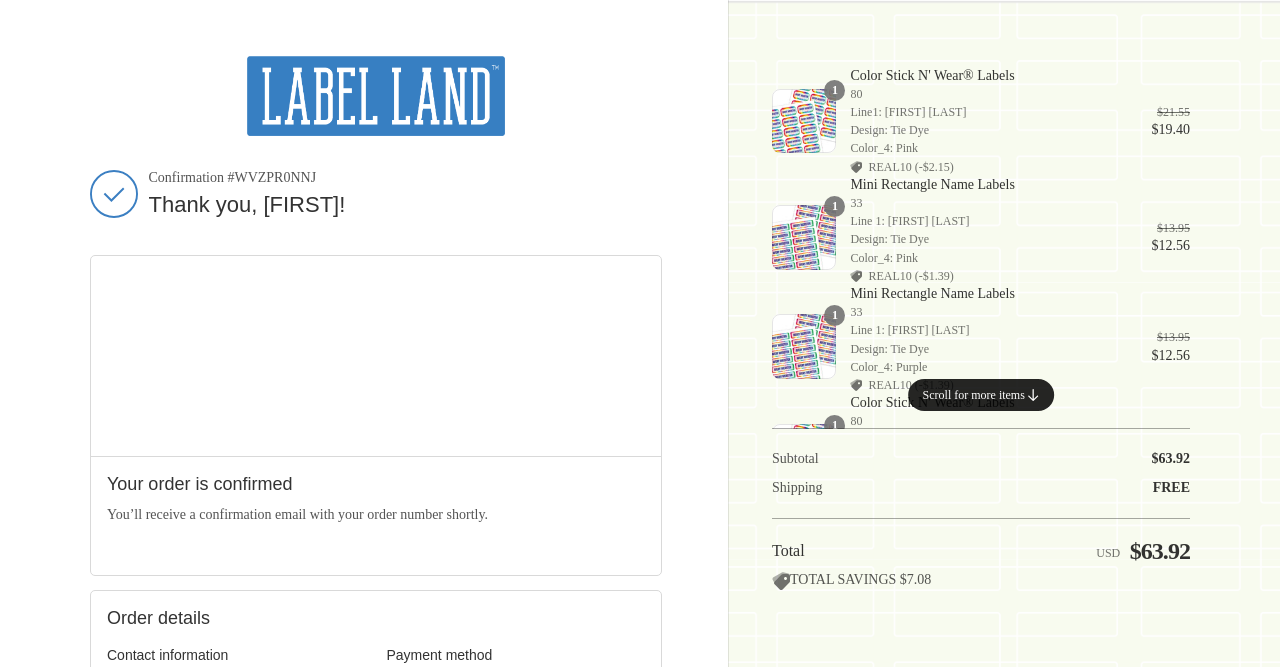 scroll, scrollTop: 0, scrollLeft: 0, axis: both 